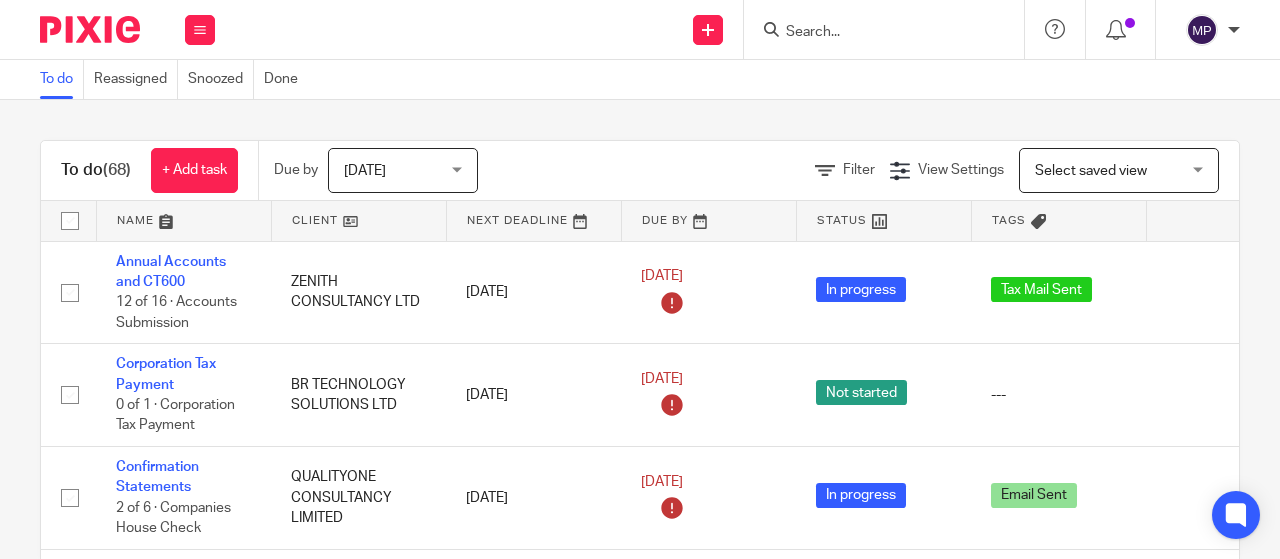 scroll, scrollTop: 0, scrollLeft: 0, axis: both 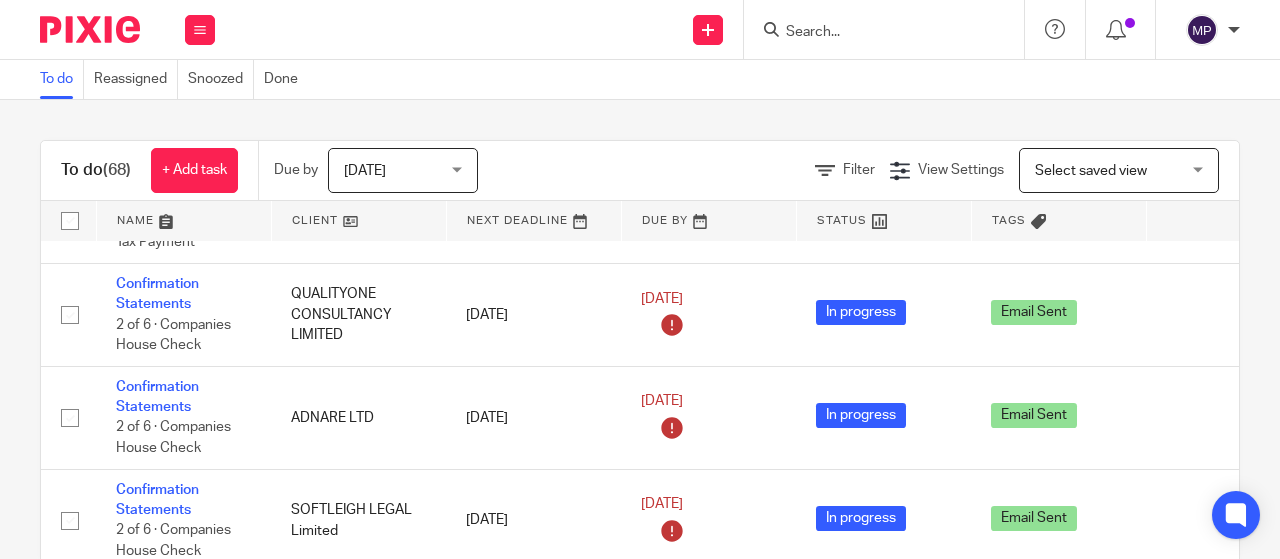 click at bounding box center [874, 33] 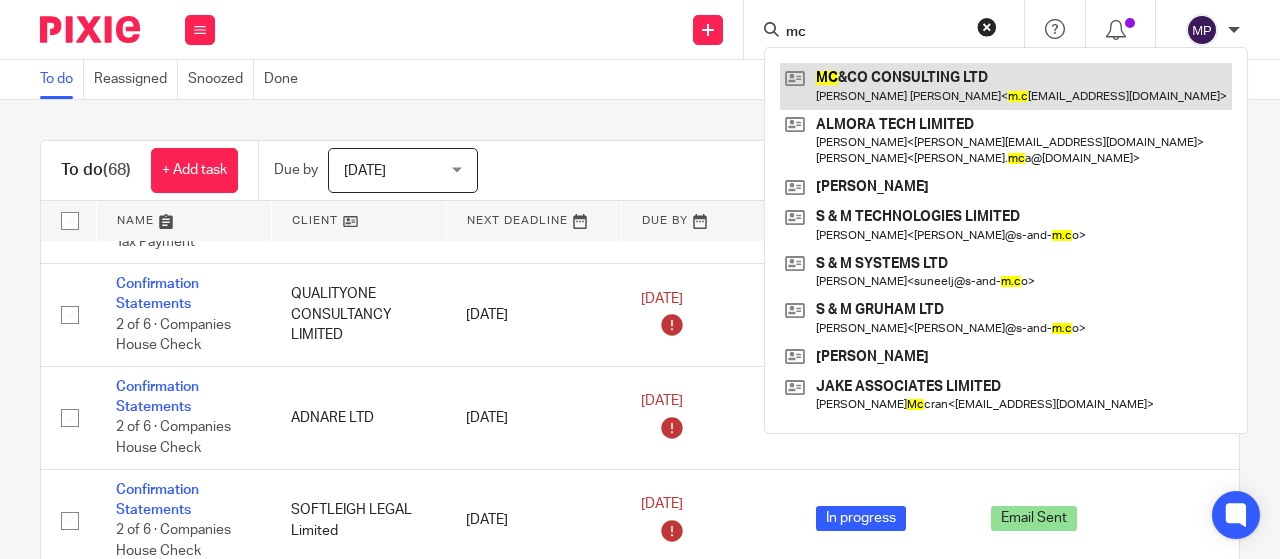 type on "mc" 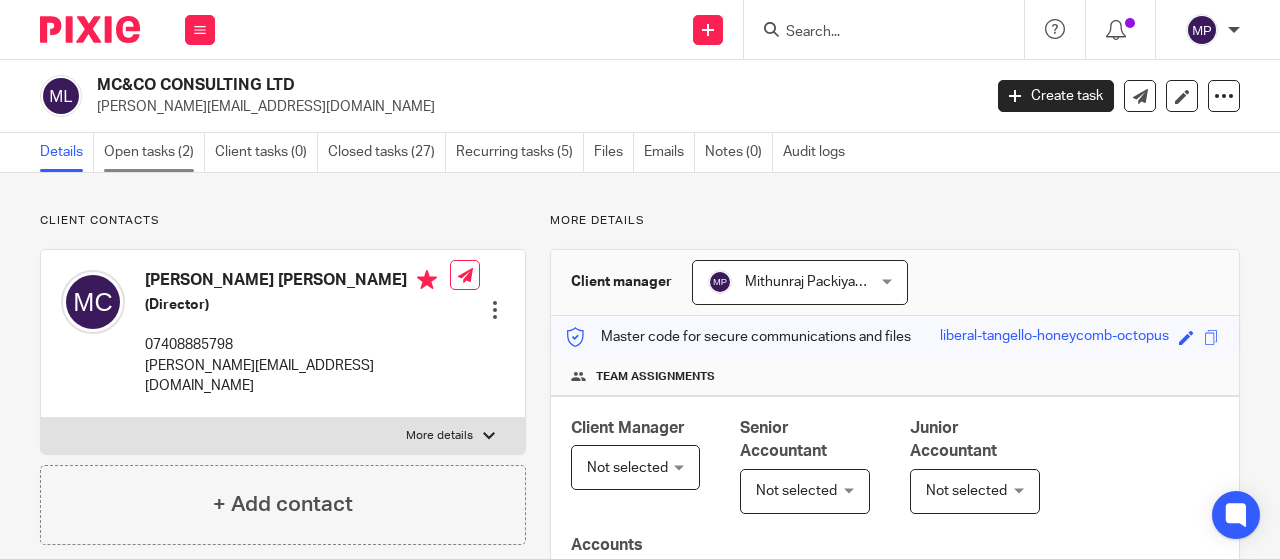 scroll, scrollTop: 0, scrollLeft: 0, axis: both 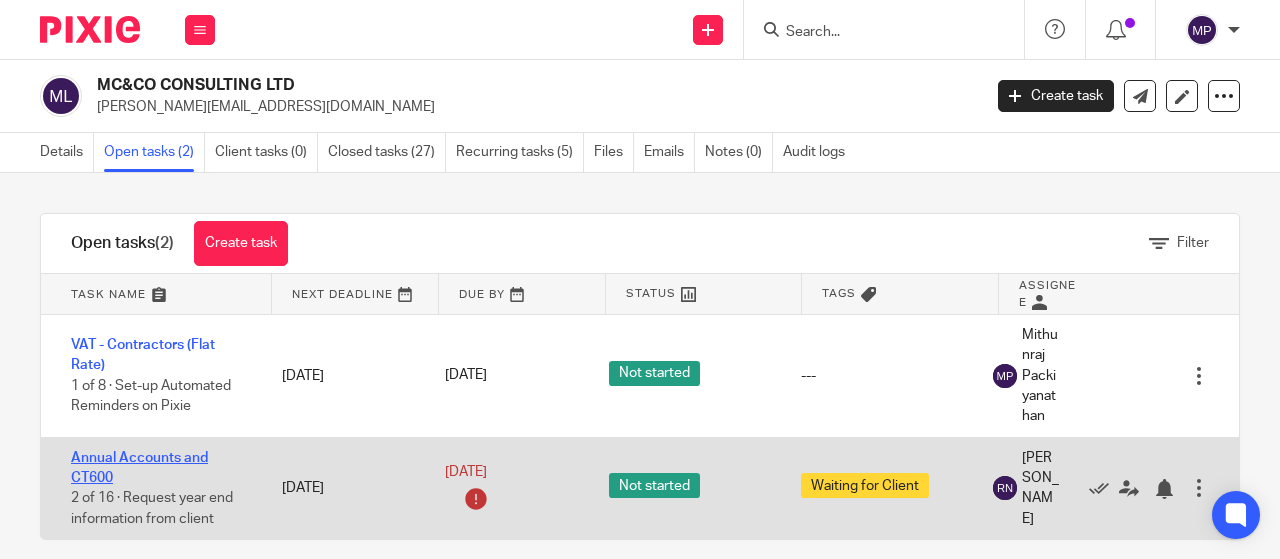 click on "Annual Accounts and CT600" at bounding box center [139, 468] 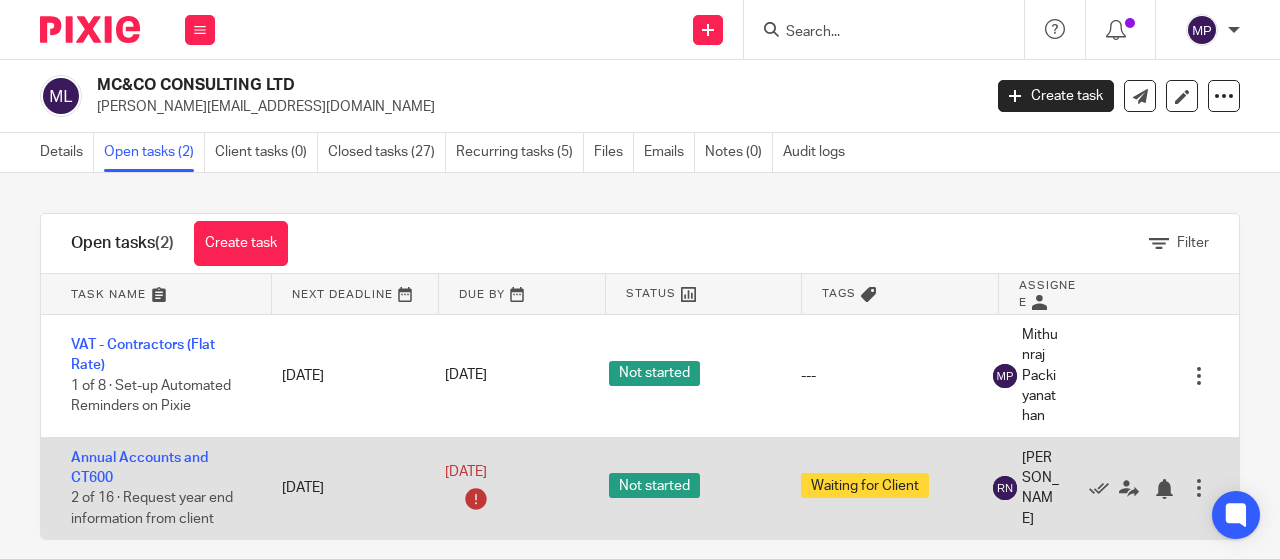 scroll, scrollTop: 59, scrollLeft: 0, axis: vertical 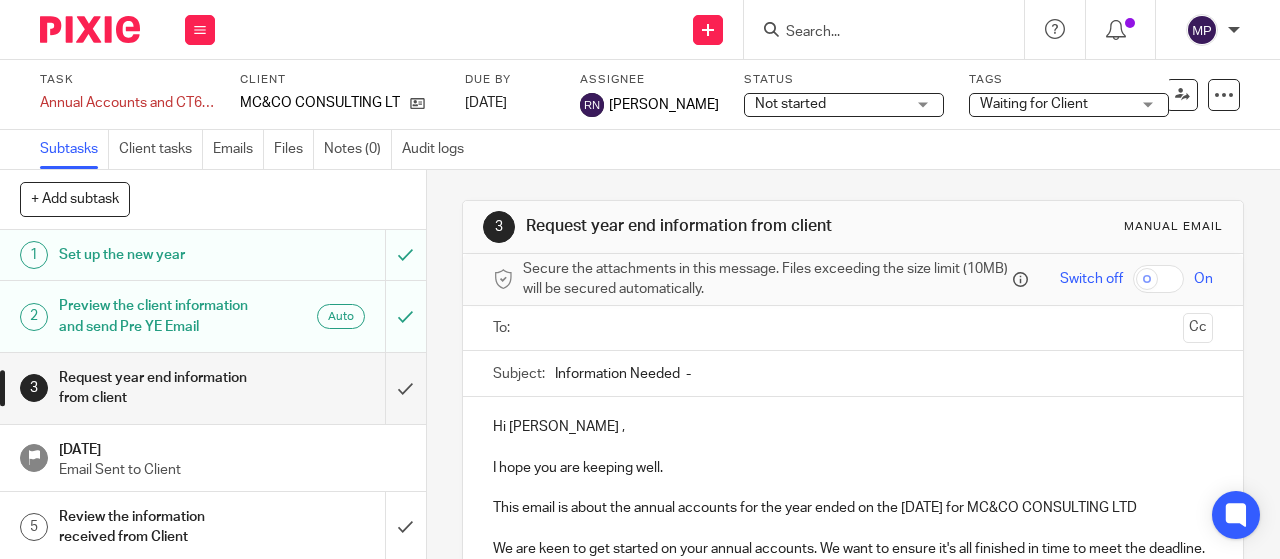 click on "Information Needed  -" at bounding box center [884, 373] 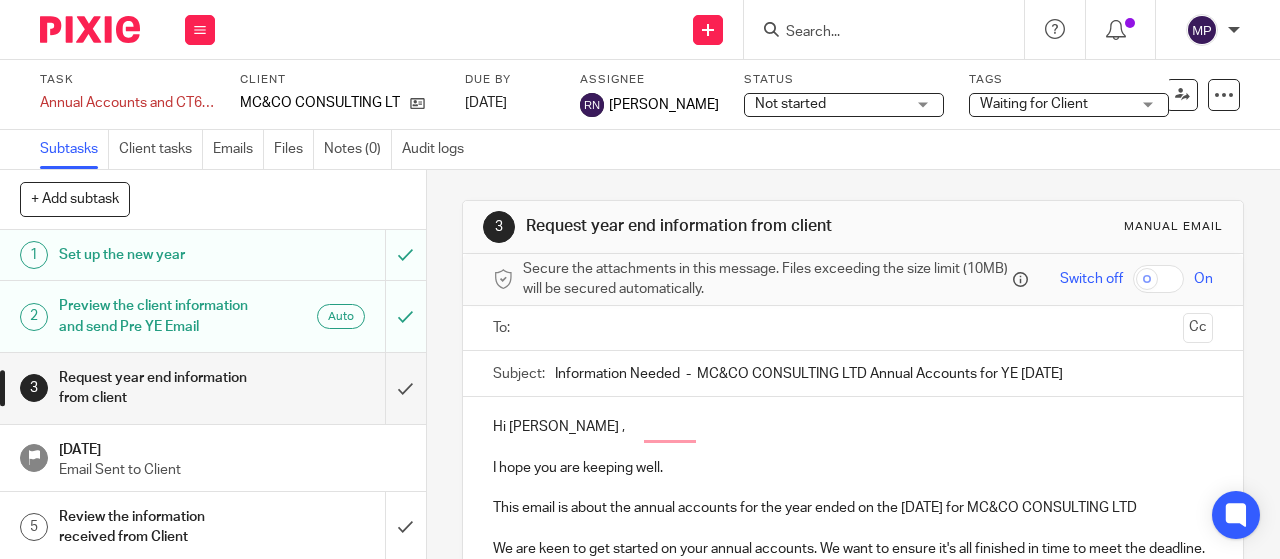 type on "Information Needed  -  MC&CO CONSULTING LTD Annual Accounts for YE June 2025" 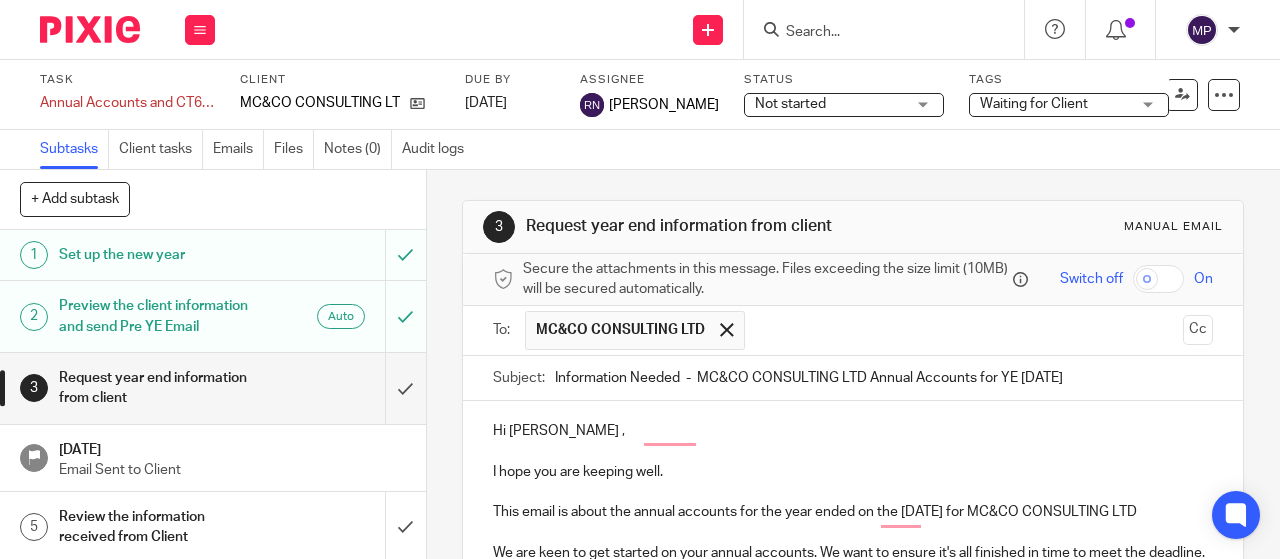 click on "Cc" at bounding box center [1198, 330] 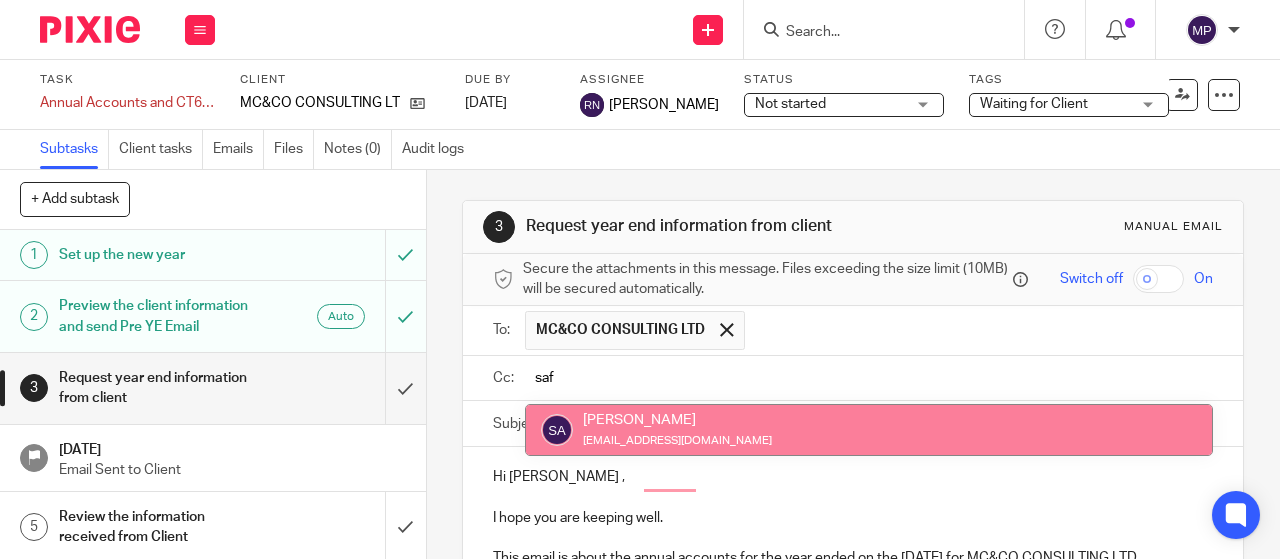 type on "saf" 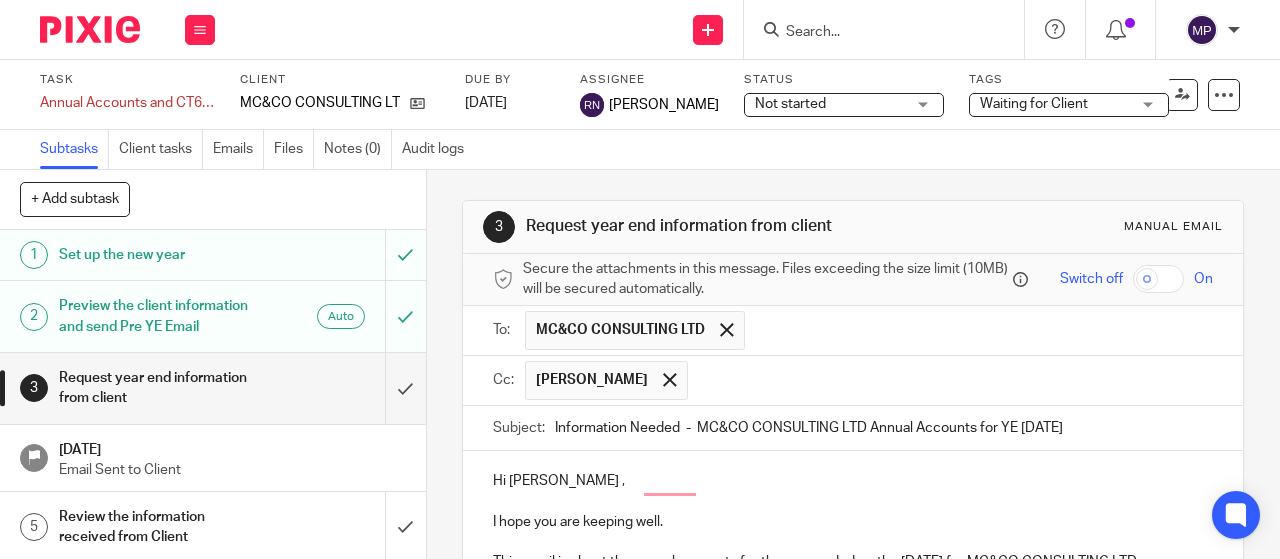 click at bounding box center (952, 380) 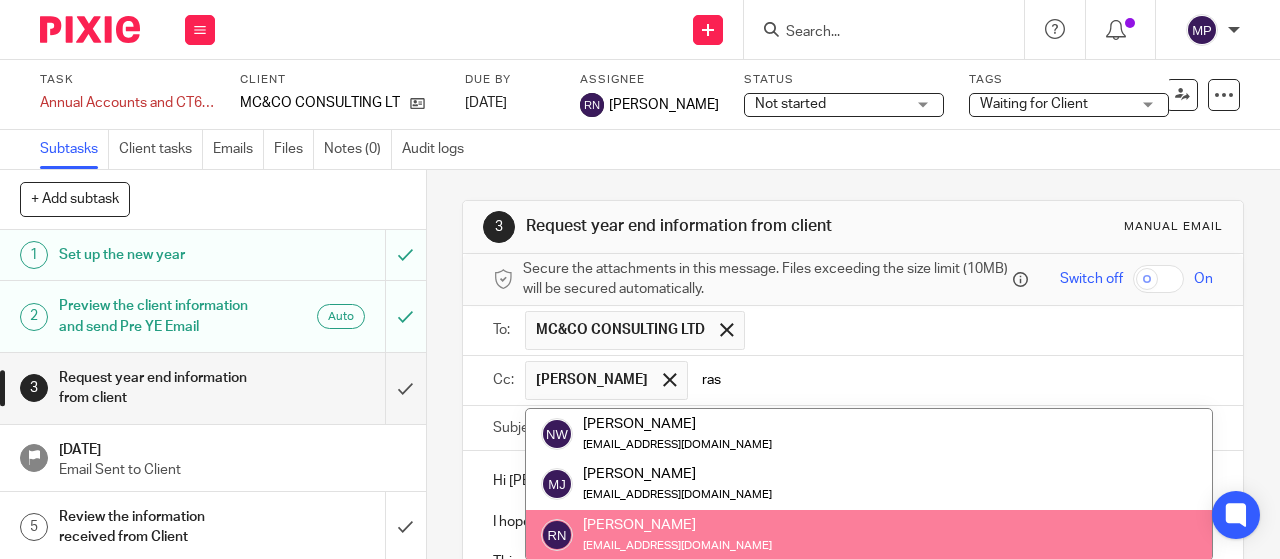 type on "ras" 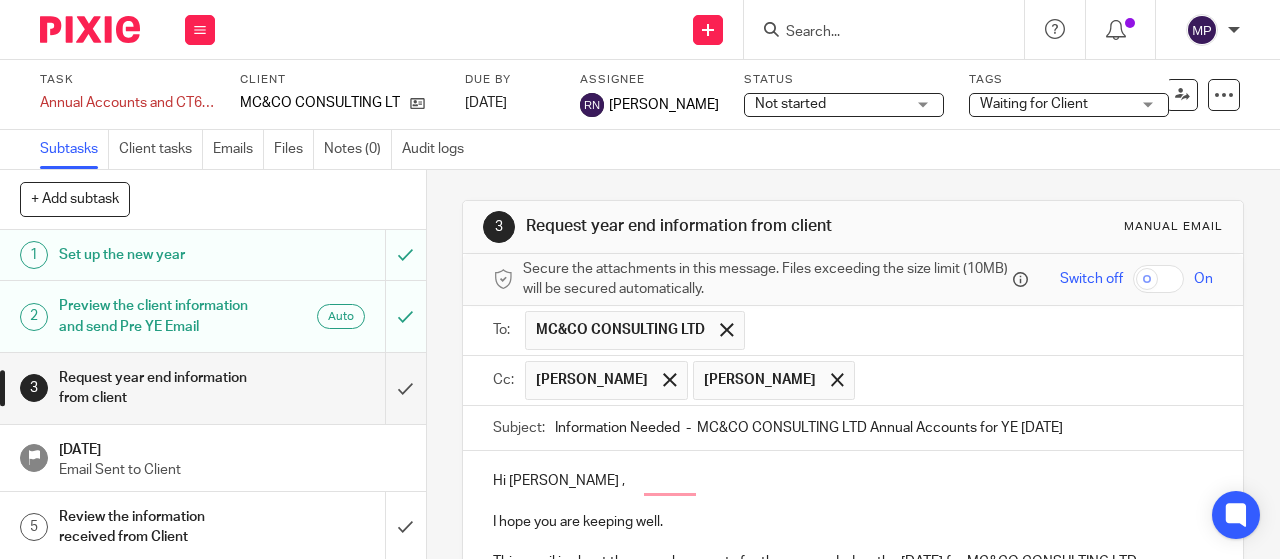 click at bounding box center (1035, 380) 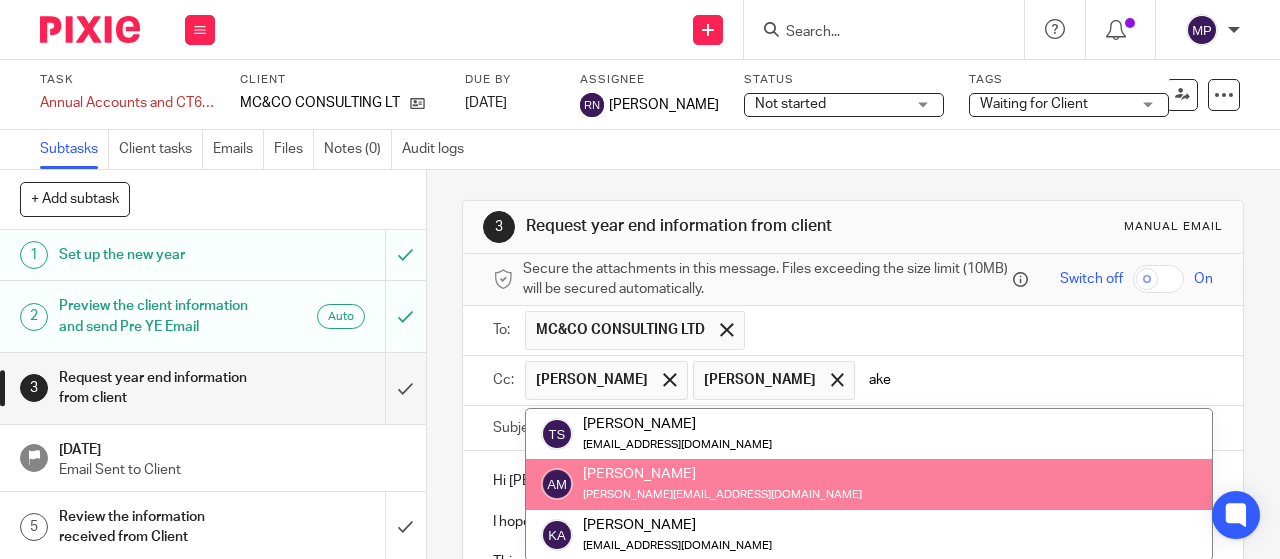 type on "ake" 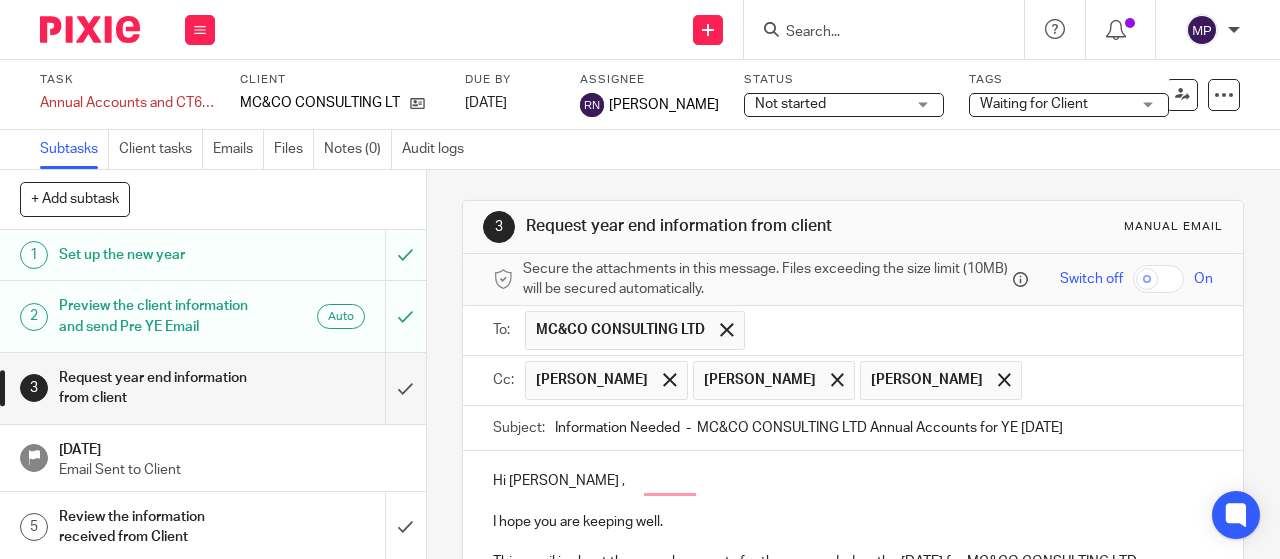 click at bounding box center [1118, 380] 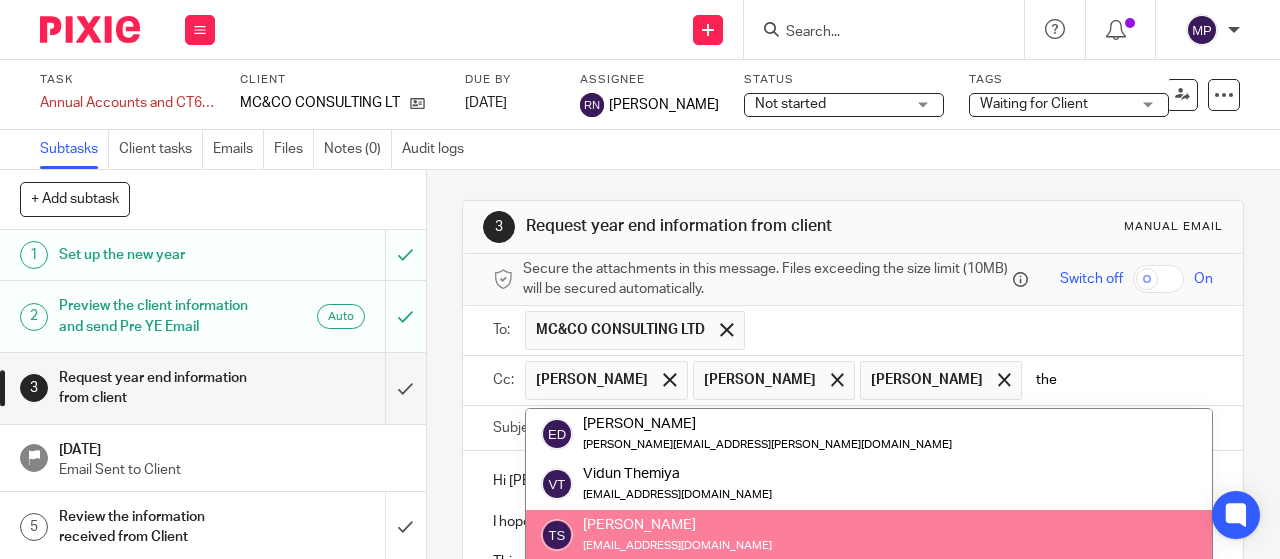 type on "the" 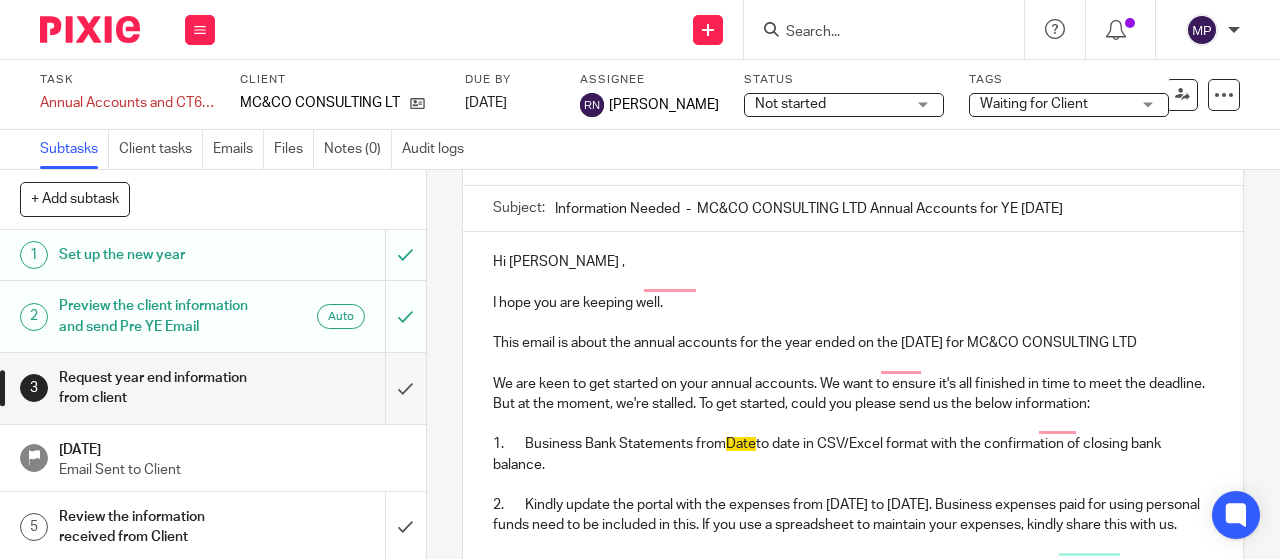 scroll, scrollTop: 261, scrollLeft: 0, axis: vertical 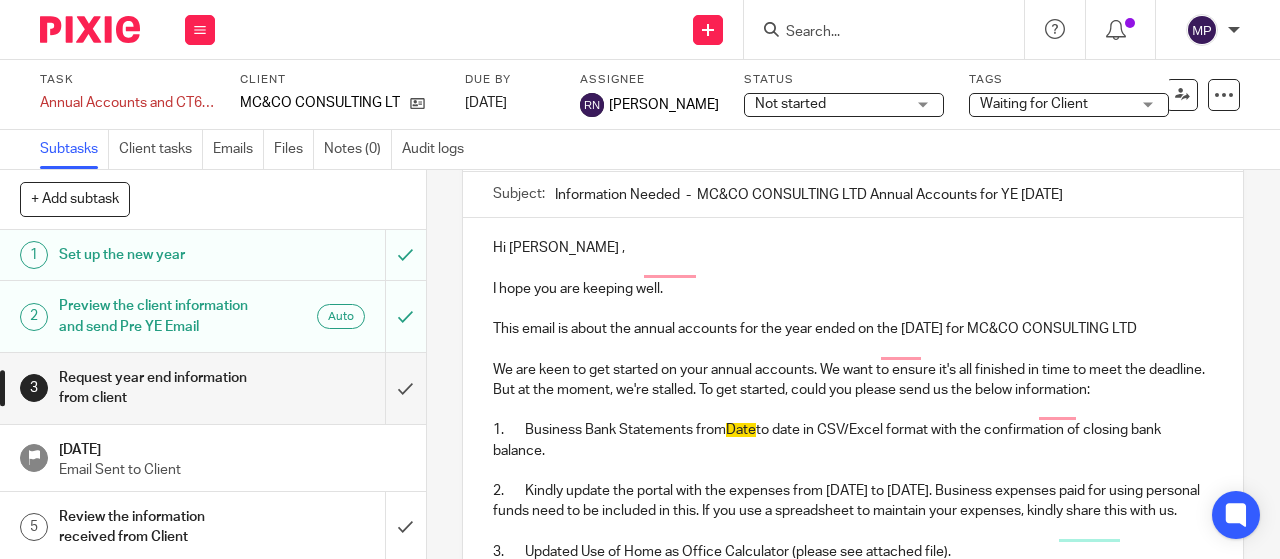 click on "Hi Maximiliano Giovanni Giorgio ," at bounding box center [853, 248] 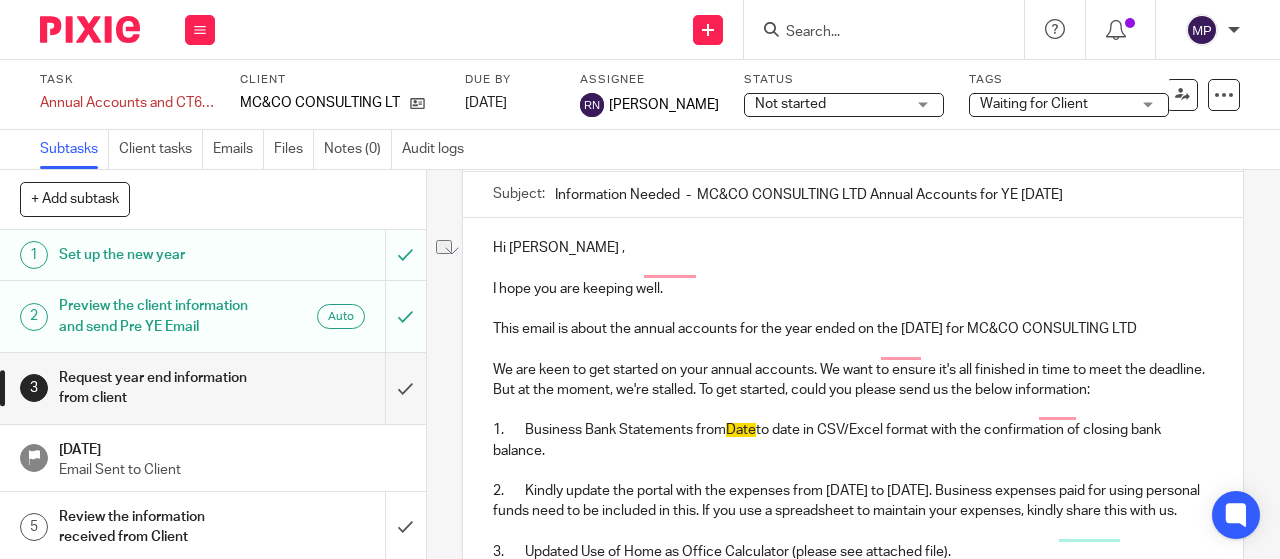 drag, startPoint x: 704, startPoint y: 269, endPoint x: 528, endPoint y: 275, distance: 176.10225 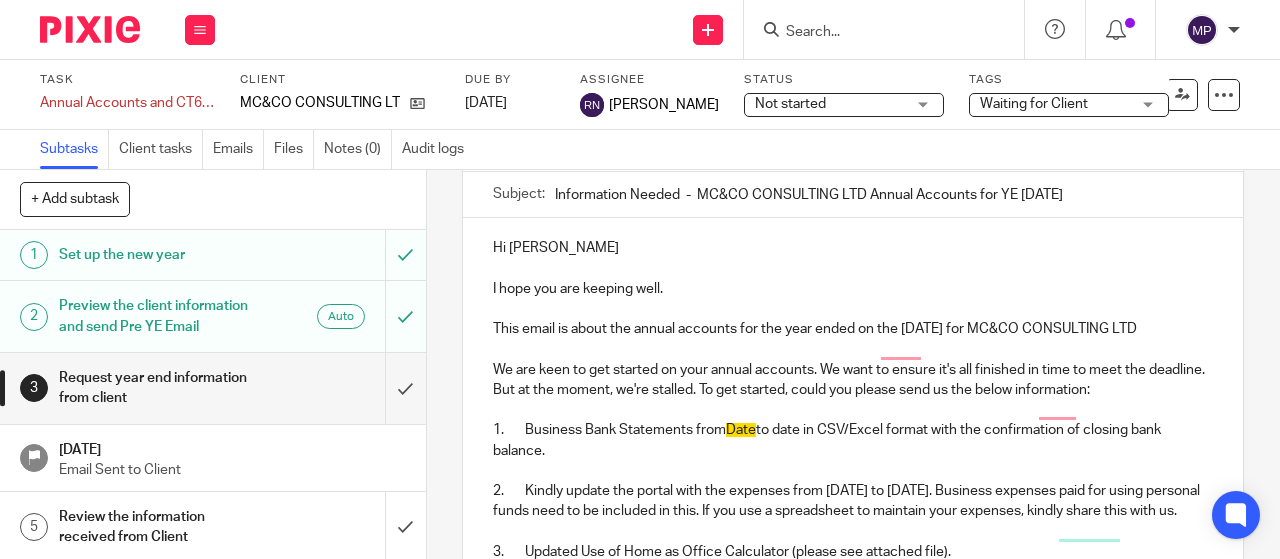 type 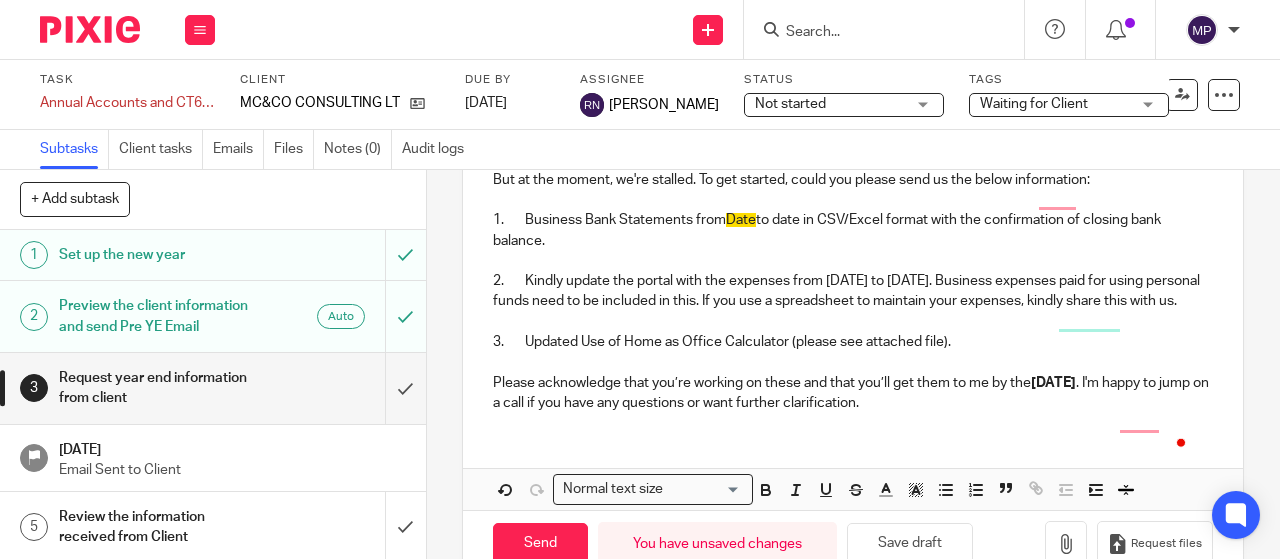 scroll, scrollTop: 504, scrollLeft: 0, axis: vertical 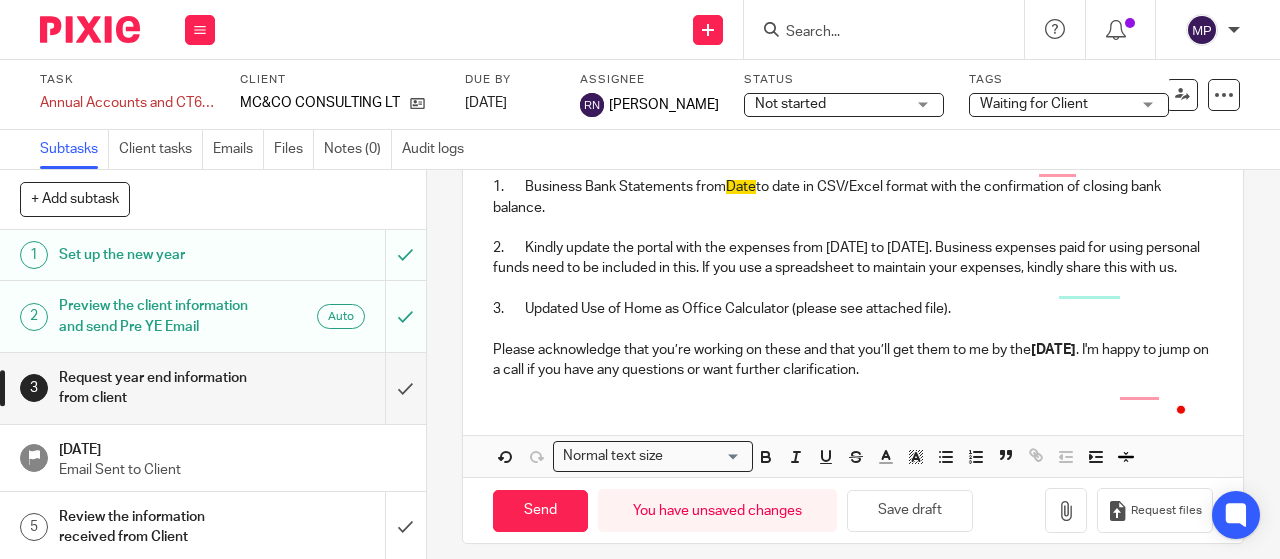 click on "3.       Updated Use of Home as Office Calculator (please see attached file)." at bounding box center (853, 309) 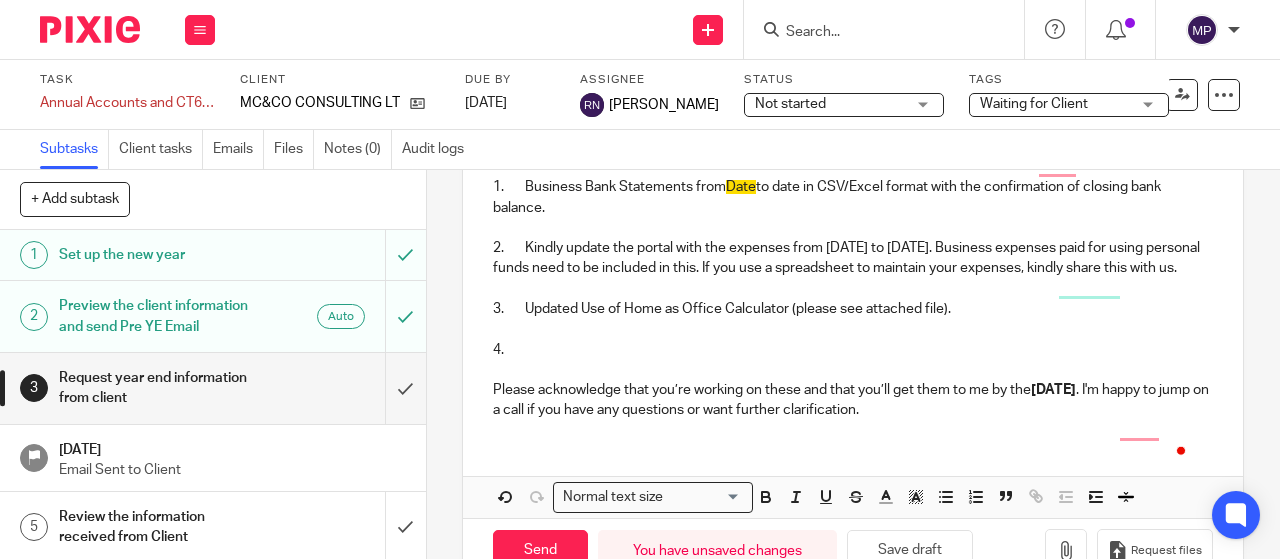 click on "3.       Updated Use of Home as Office Calculator (please see attached file)." at bounding box center [853, 309] 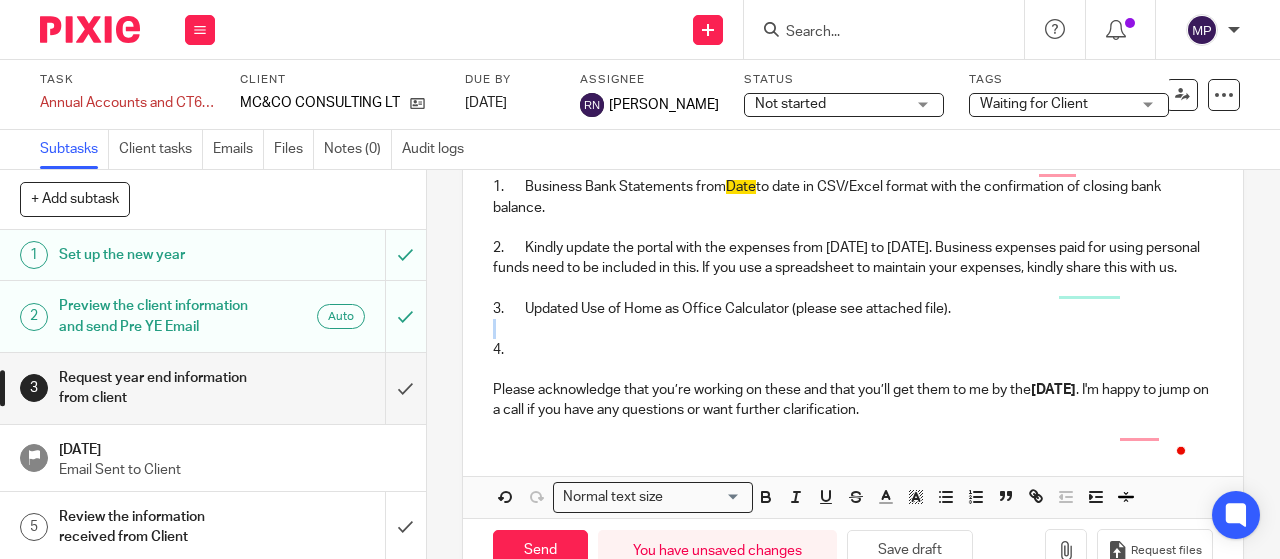 click on "3.       Updated Use of Home as Office Calculator (please see attached file)." at bounding box center [853, 309] 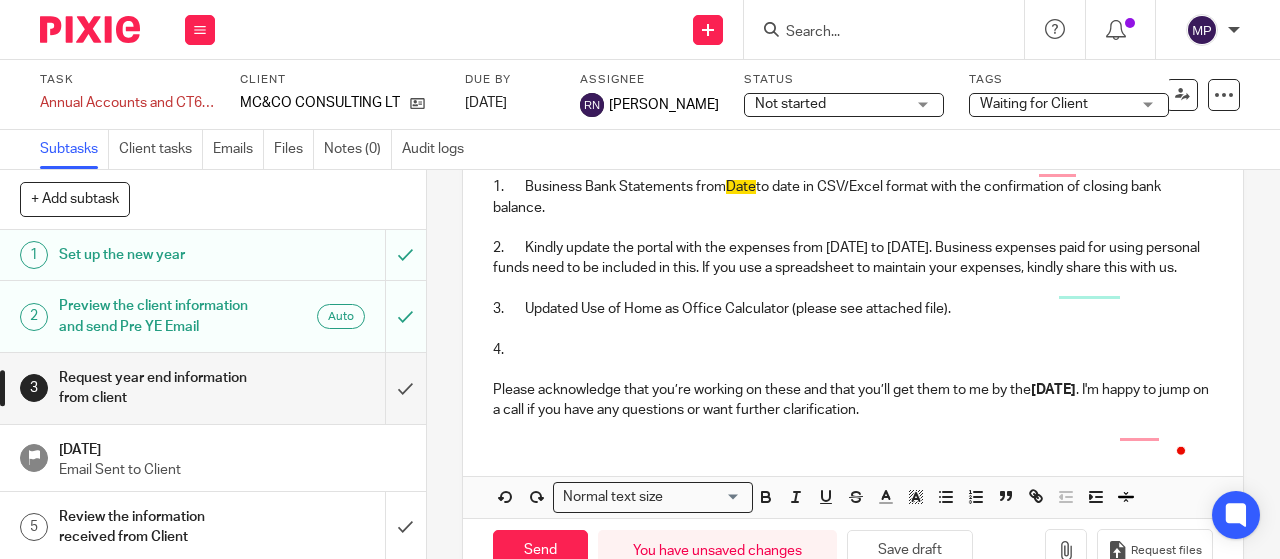 click on "4." at bounding box center (853, 350) 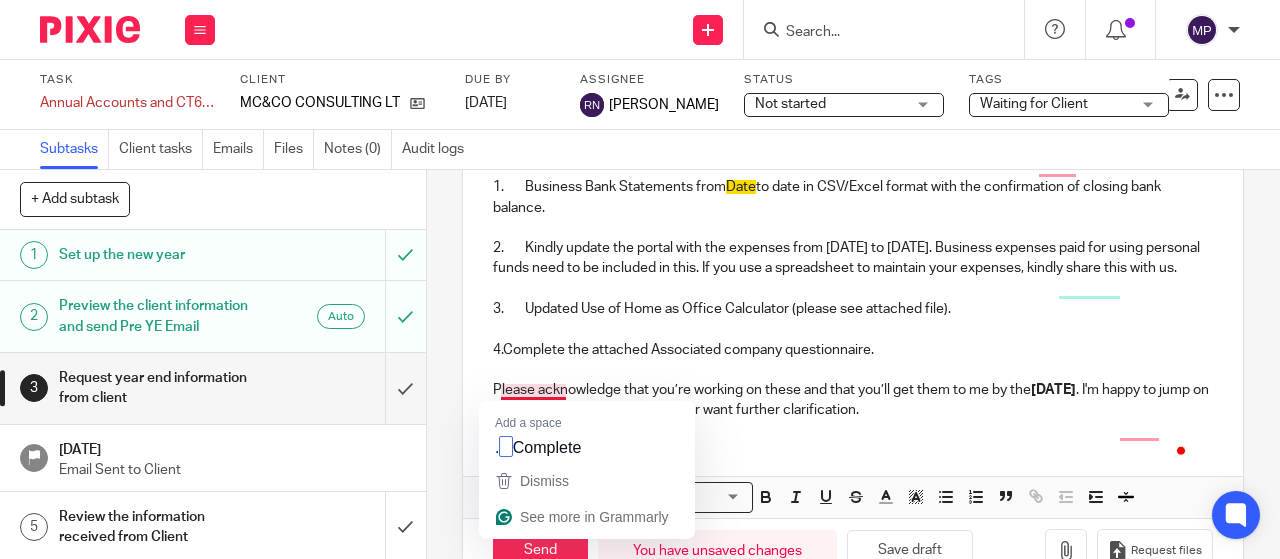 click on "4.Complete the attached Associated company questionnaire." at bounding box center (853, 350) 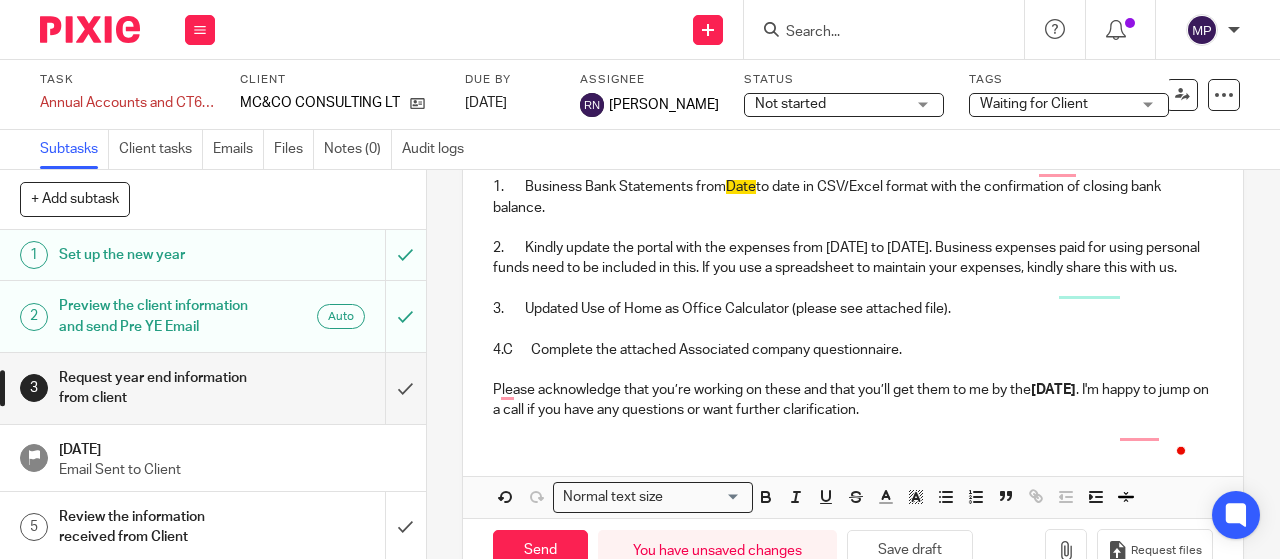 click on "4.C      Complete the attached Associated company questionnaire." at bounding box center [853, 350] 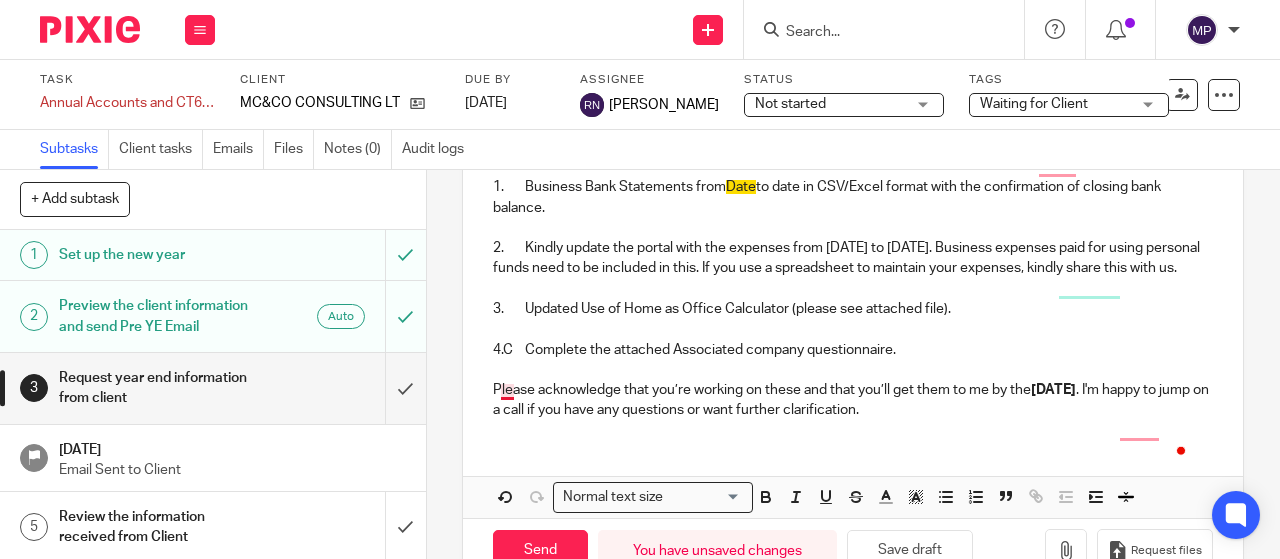 click on "4.C    Complete the attached Associated company questionnaire." at bounding box center [853, 350] 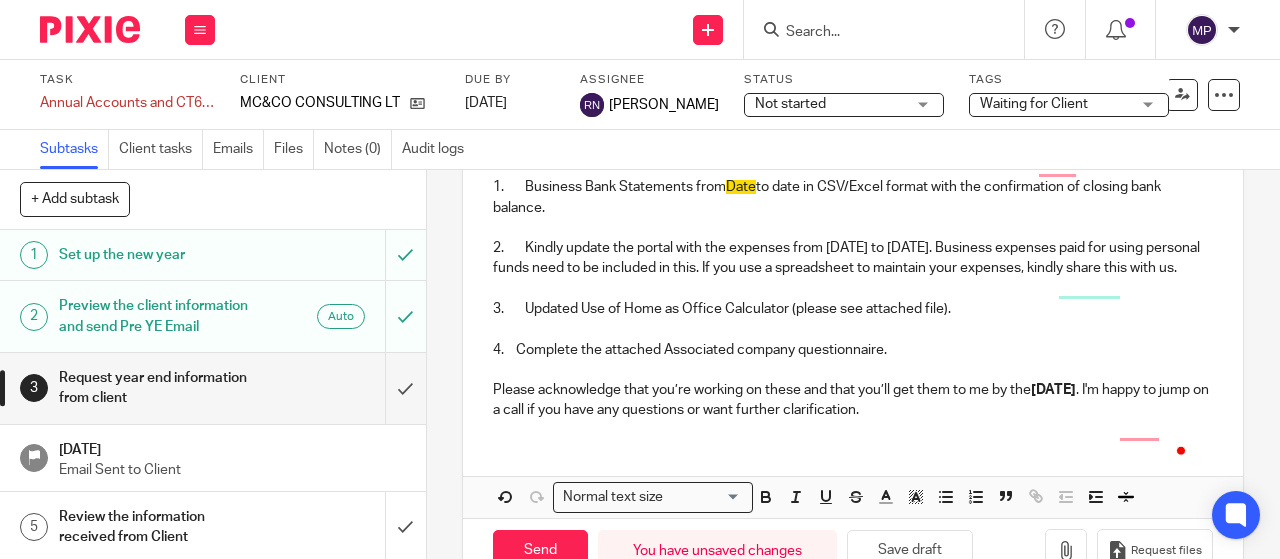 click on "4.    Complete the attached Associated company questionnaire." at bounding box center (853, 350) 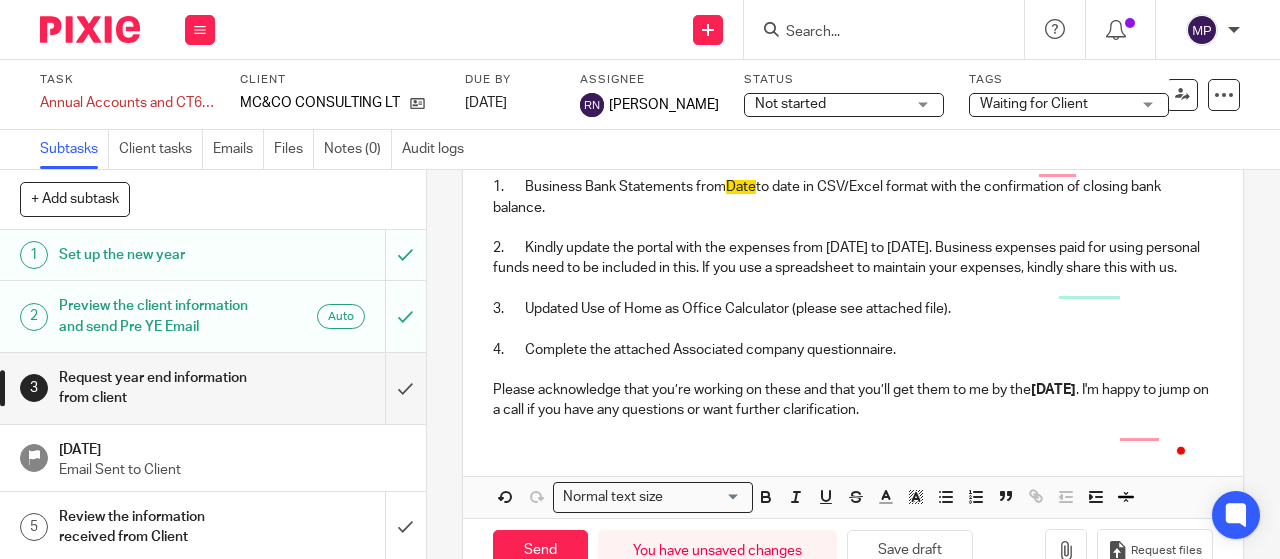 scroll, scrollTop: 468, scrollLeft: 0, axis: vertical 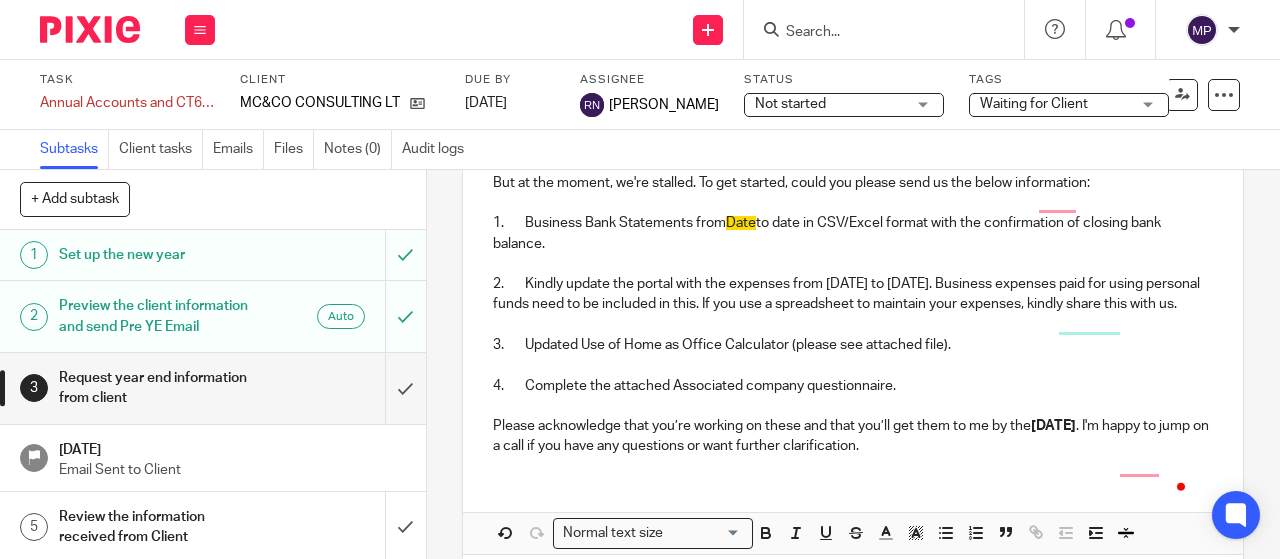 click on "4.       Complete the attached Associated company questionnaire." at bounding box center [853, 386] 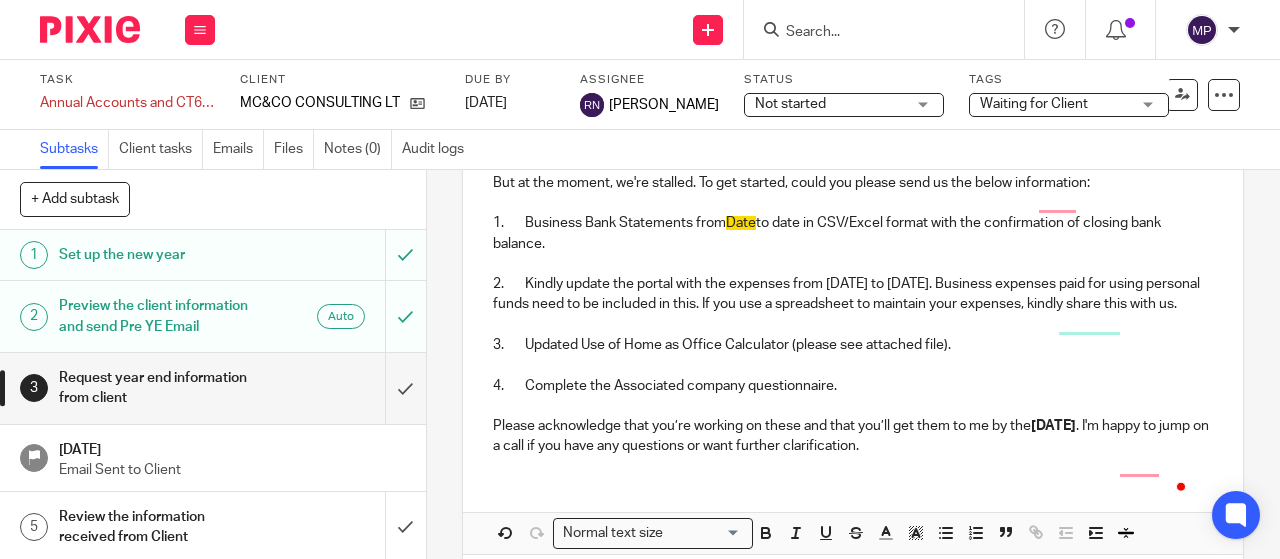 click on "4.       Complete the Associated company questionnaire." at bounding box center (853, 386) 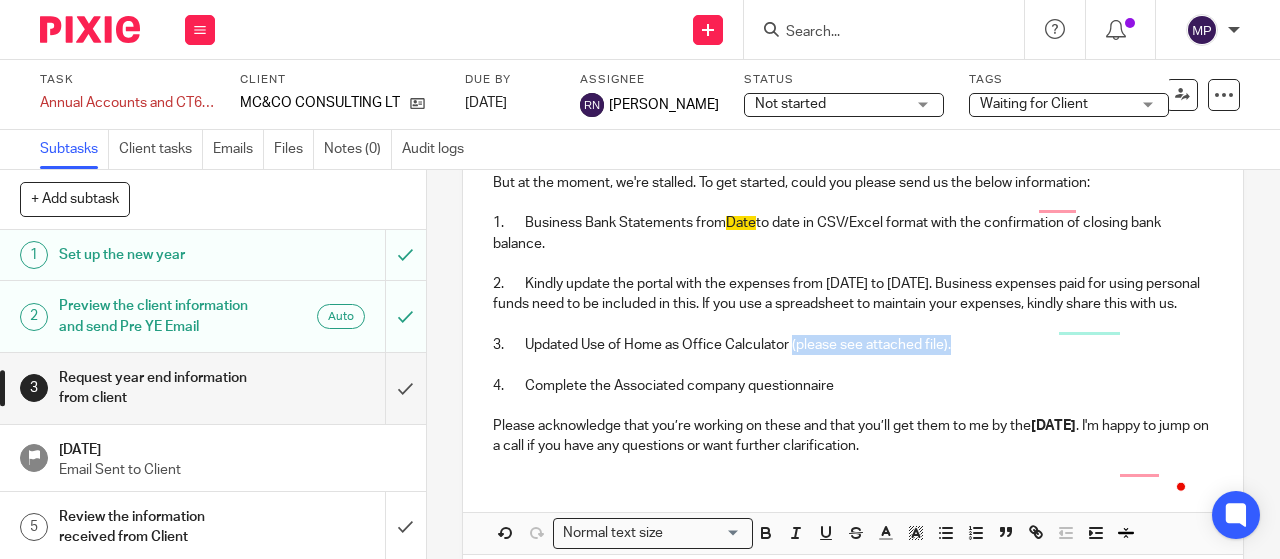 drag, startPoint x: 954, startPoint y: 380, endPoint x: 789, endPoint y: 396, distance: 165.77394 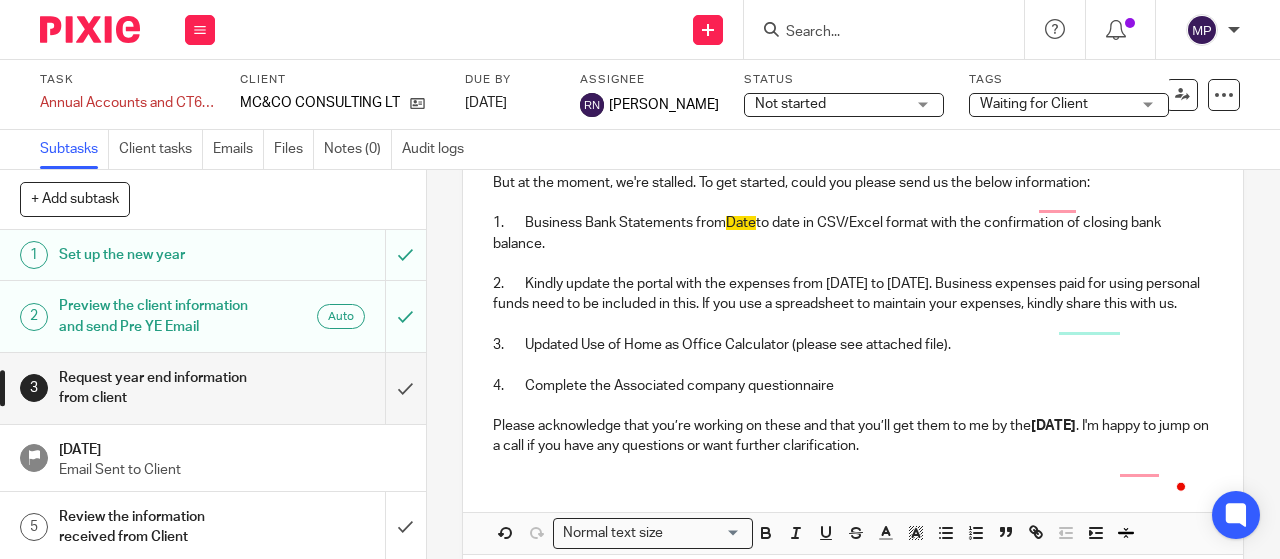 click on "4.       Complete the Associated company questionnaire" at bounding box center (853, 386) 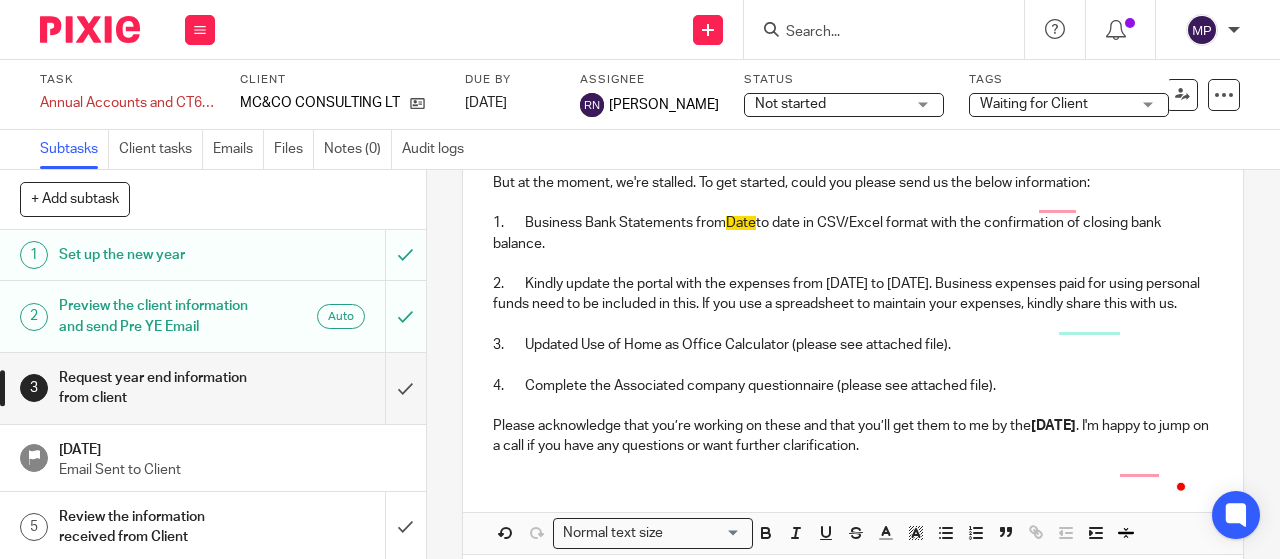 scroll, scrollTop: 510, scrollLeft: 0, axis: vertical 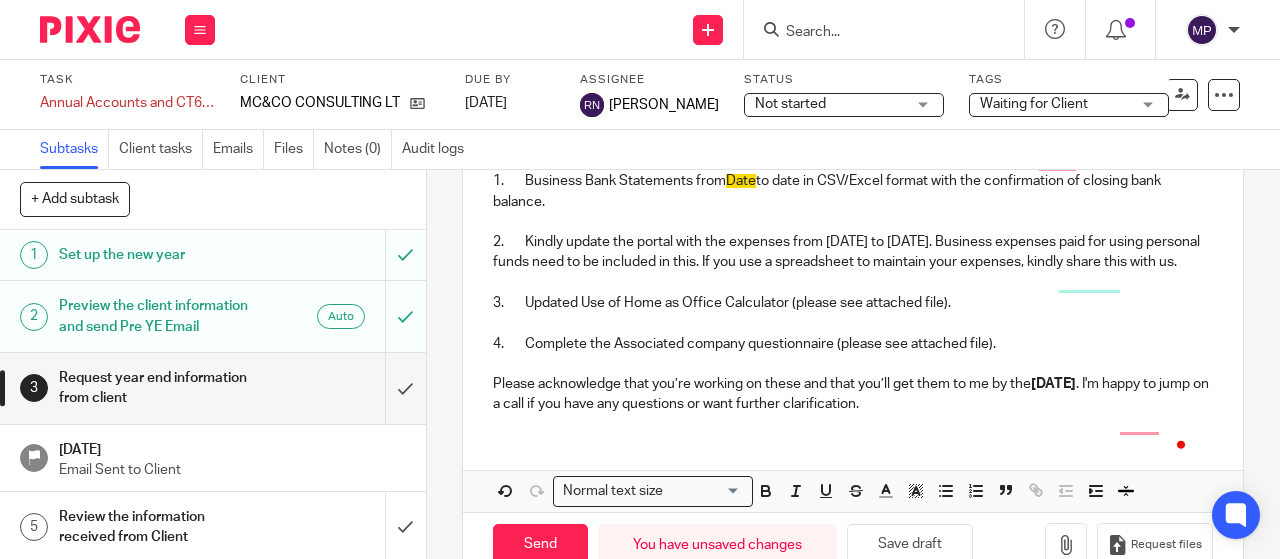 click on "15th August 2025" at bounding box center (1053, 384) 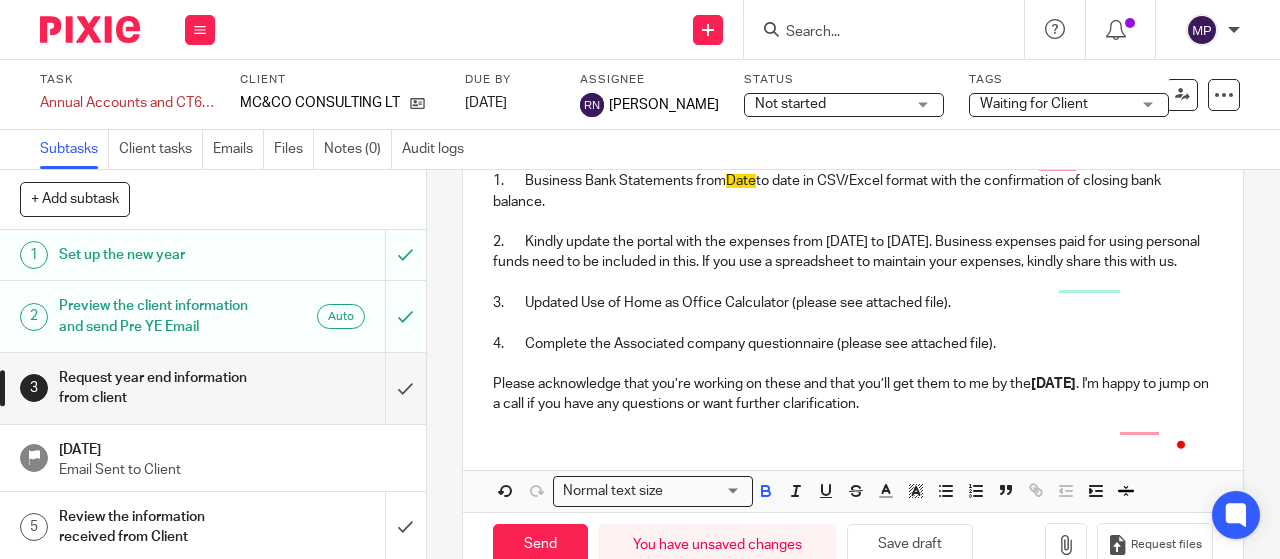 click on "25th August 2025" at bounding box center [1053, 384] 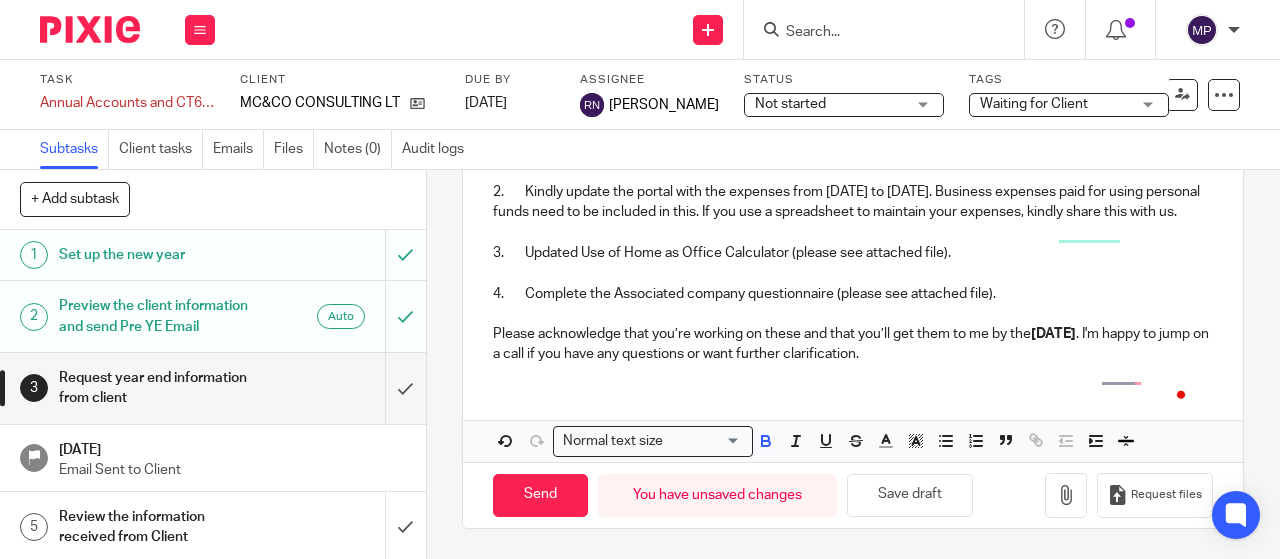 scroll, scrollTop: 593, scrollLeft: 0, axis: vertical 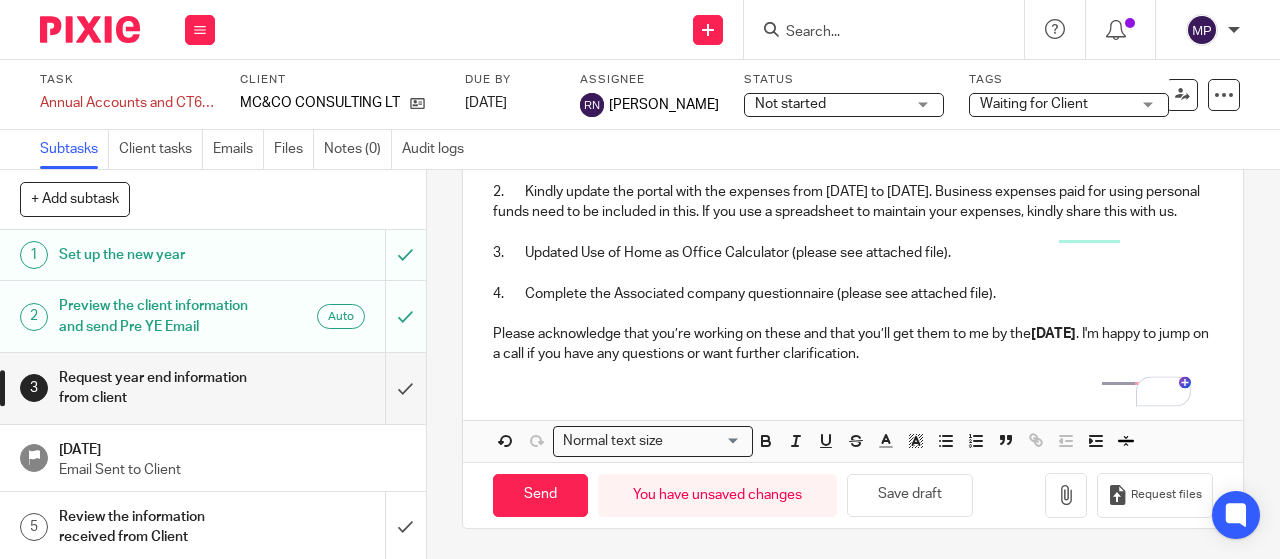 click on "Please acknowledge that you’re working on these and that you’ll get them to me by the  25th July 2025  . I'm happy to jump on a call if you have any questions or want further clarification." at bounding box center (853, 344) 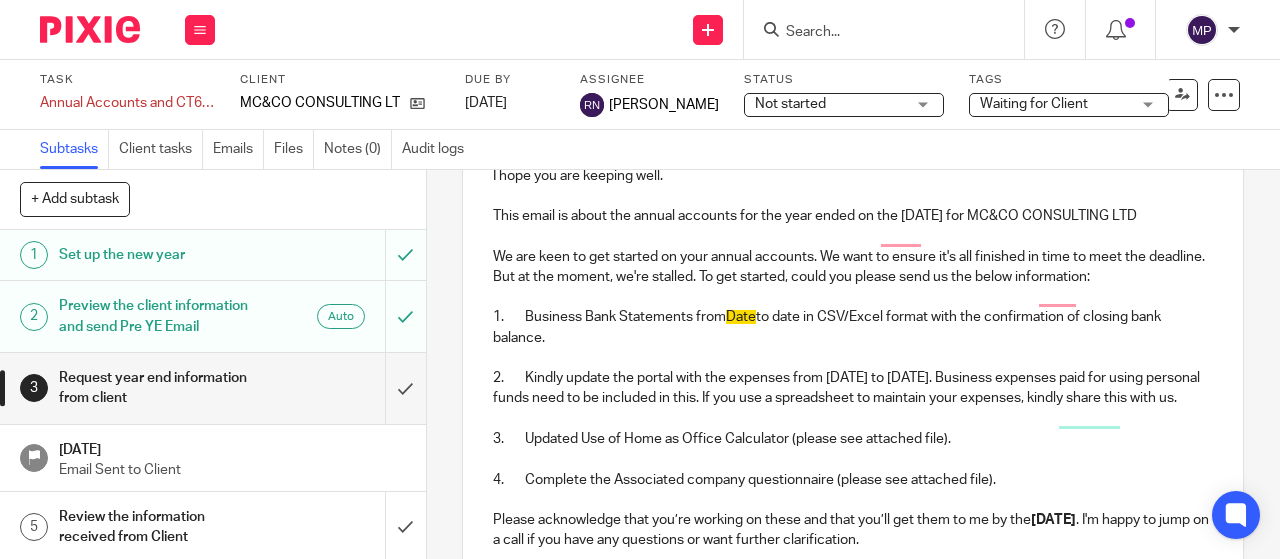 scroll, scrollTop: 373, scrollLeft: 0, axis: vertical 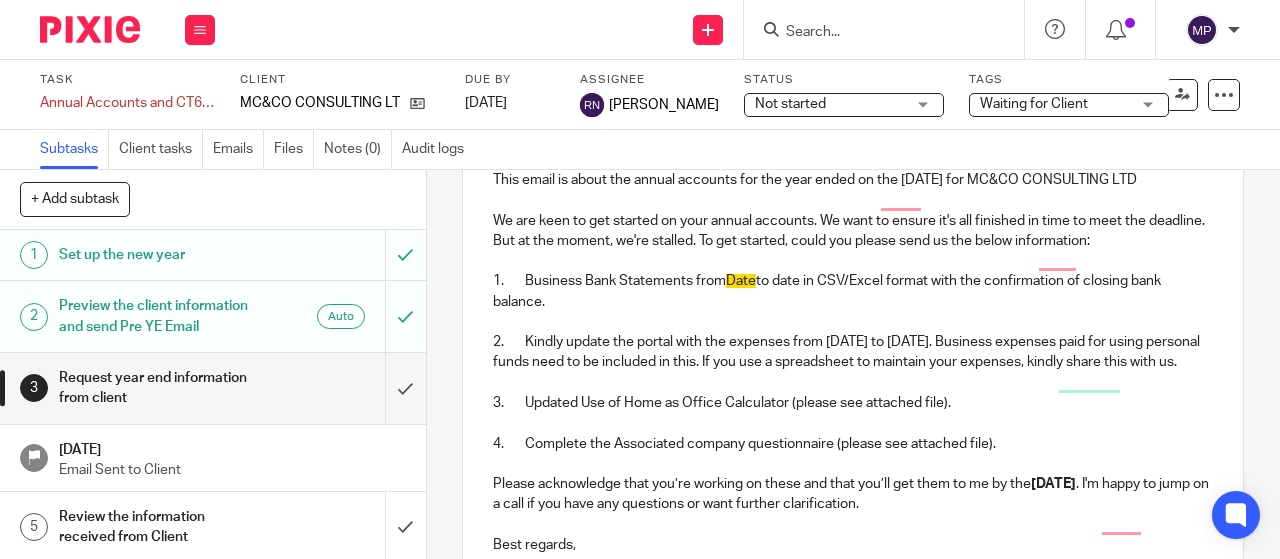 drag, startPoint x: 560, startPoint y: 323, endPoint x: 471, endPoint y: 303, distance: 91.21951 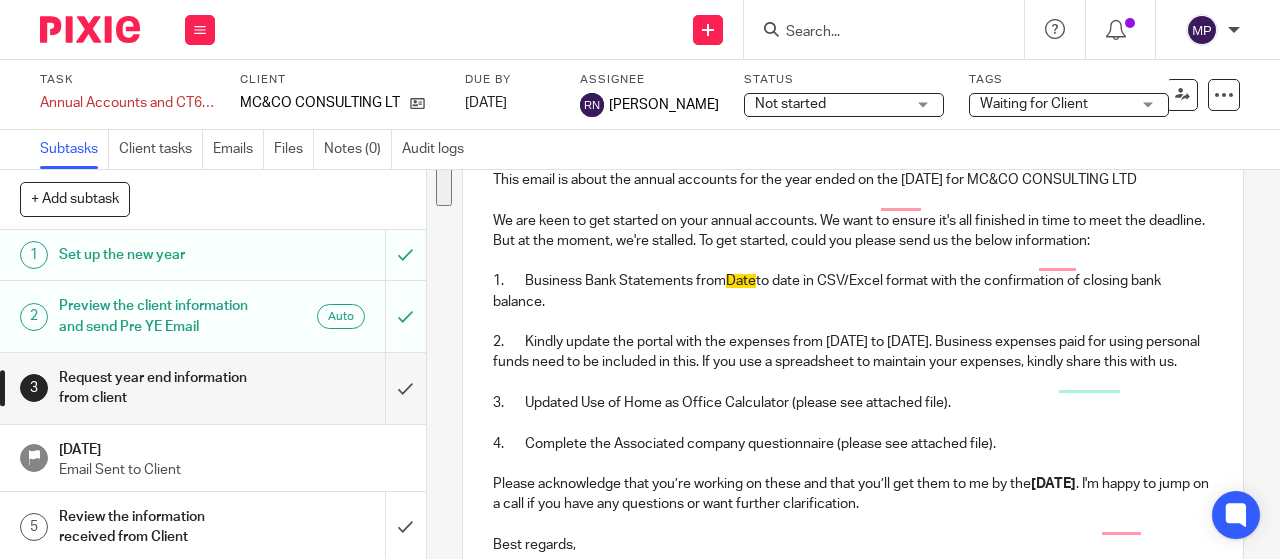 drag, startPoint x: 620, startPoint y: 403, endPoint x: 490, endPoint y: 297, distance: 167.73788 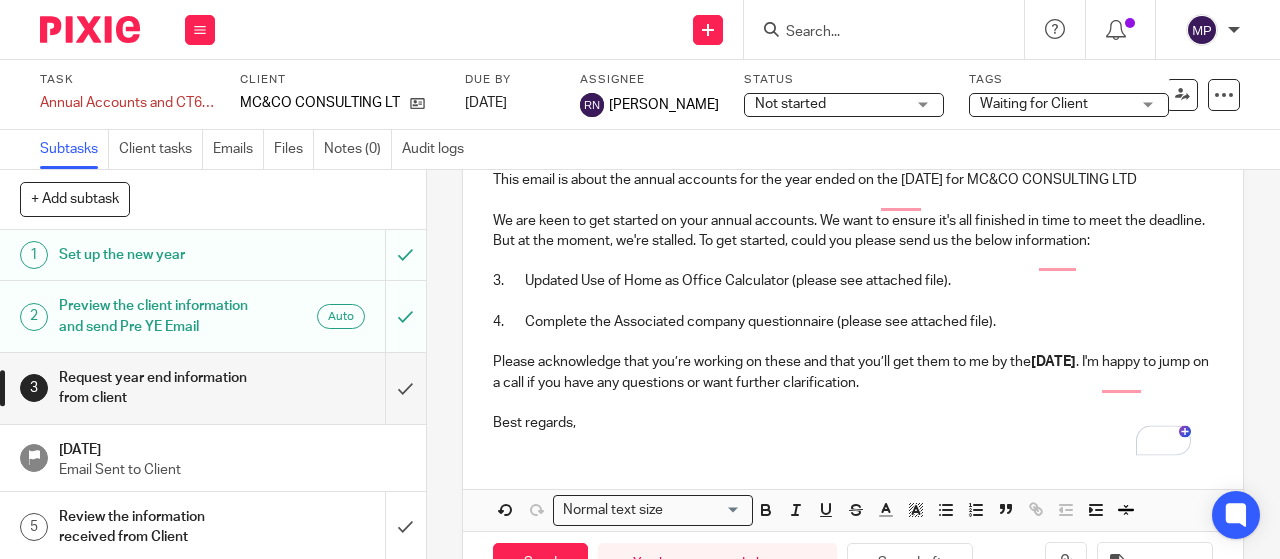 click on "3.       Updated Use of Home as Office Calculator (please see attached file)." at bounding box center [853, 281] 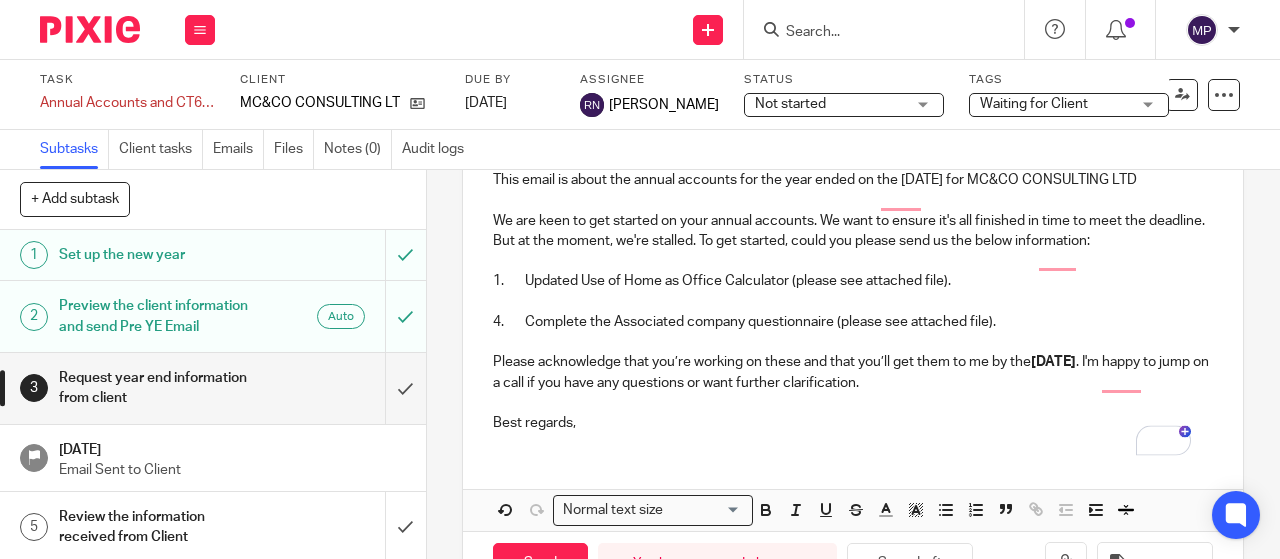 click on "4.       Complete the Associated company questionnaire (please see attached file)." at bounding box center [853, 322] 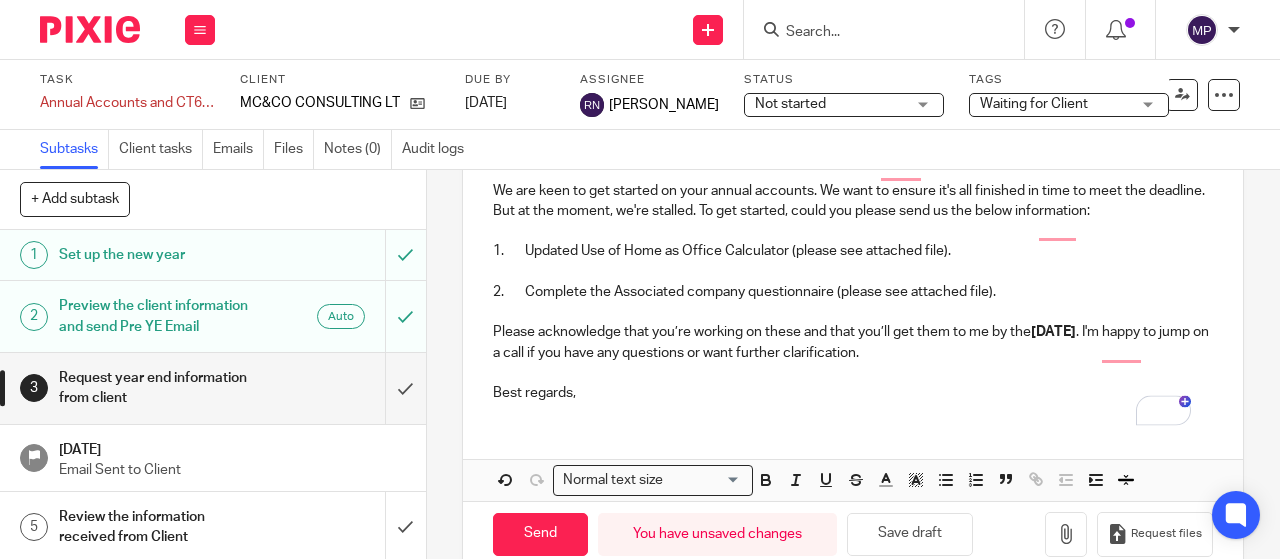 scroll, scrollTop: 441, scrollLeft: 0, axis: vertical 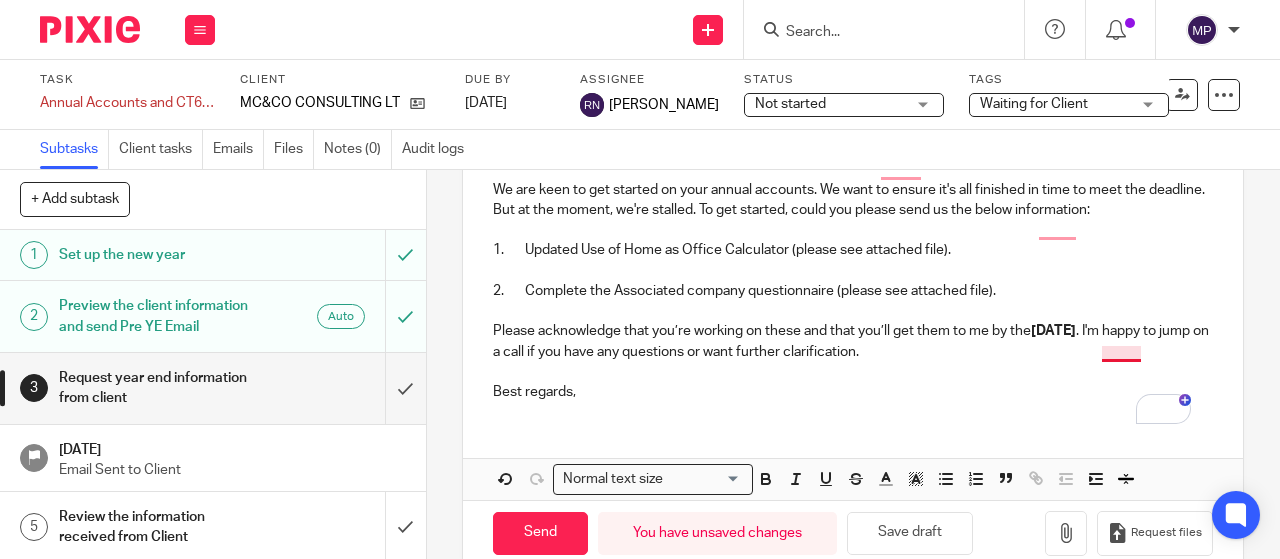click on "25th July 2025" at bounding box center (1053, 331) 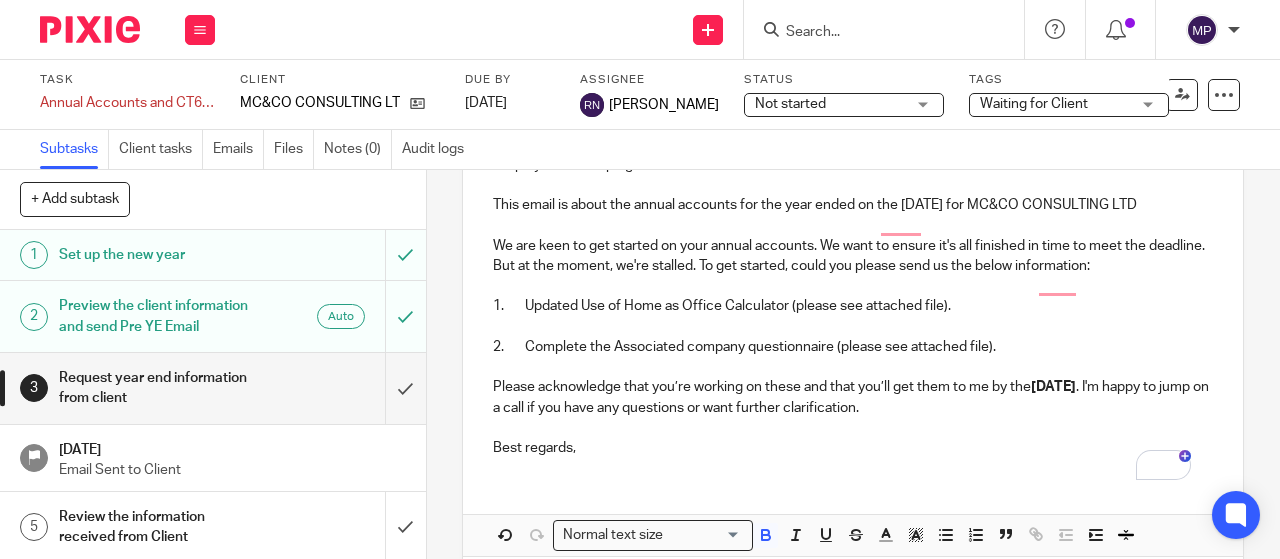 scroll, scrollTop: 497, scrollLeft: 0, axis: vertical 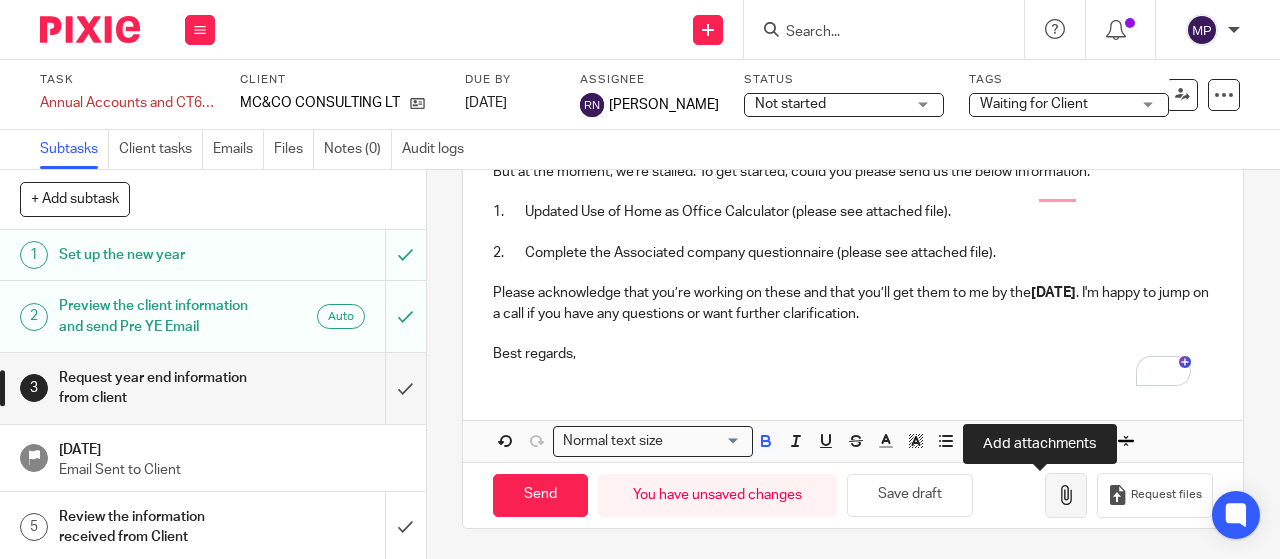 click at bounding box center (1066, 495) 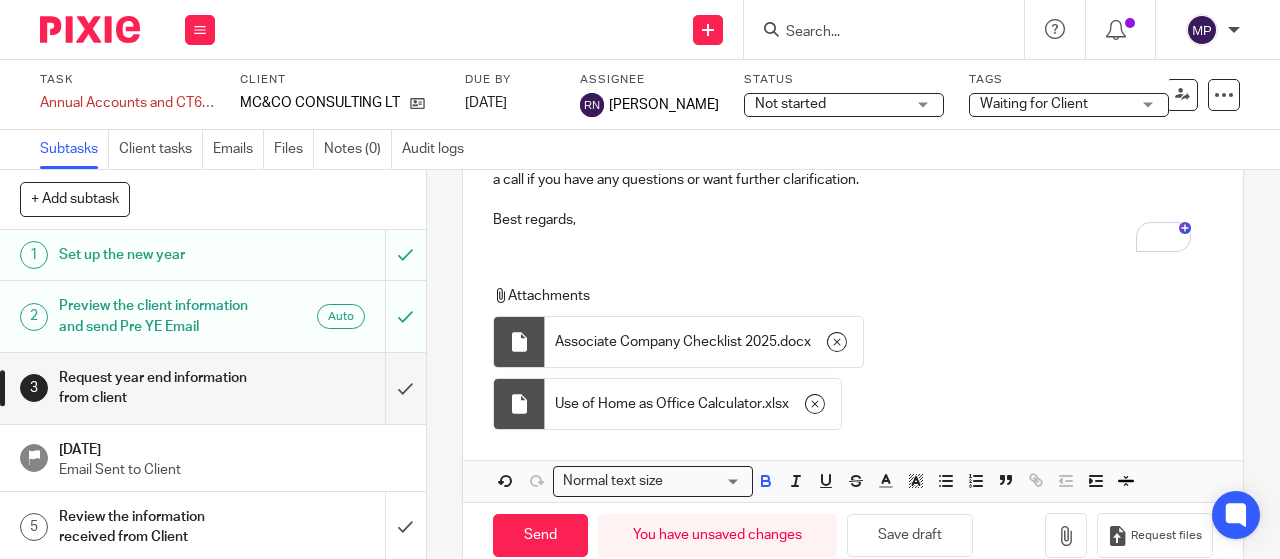 scroll, scrollTop: 670, scrollLeft: 0, axis: vertical 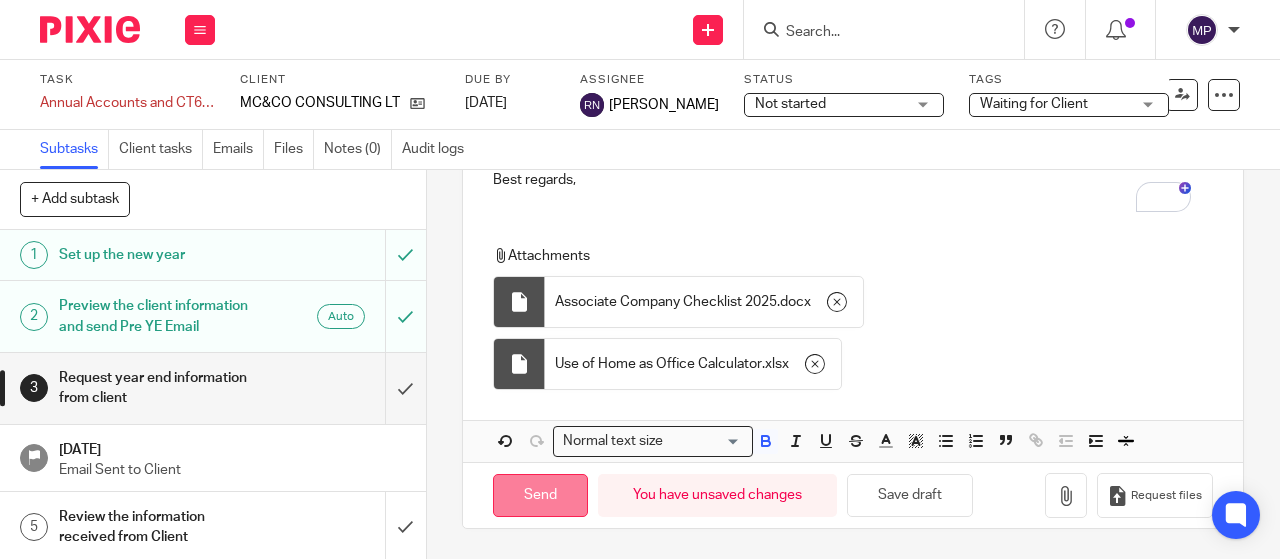 click on "Send" at bounding box center (540, 495) 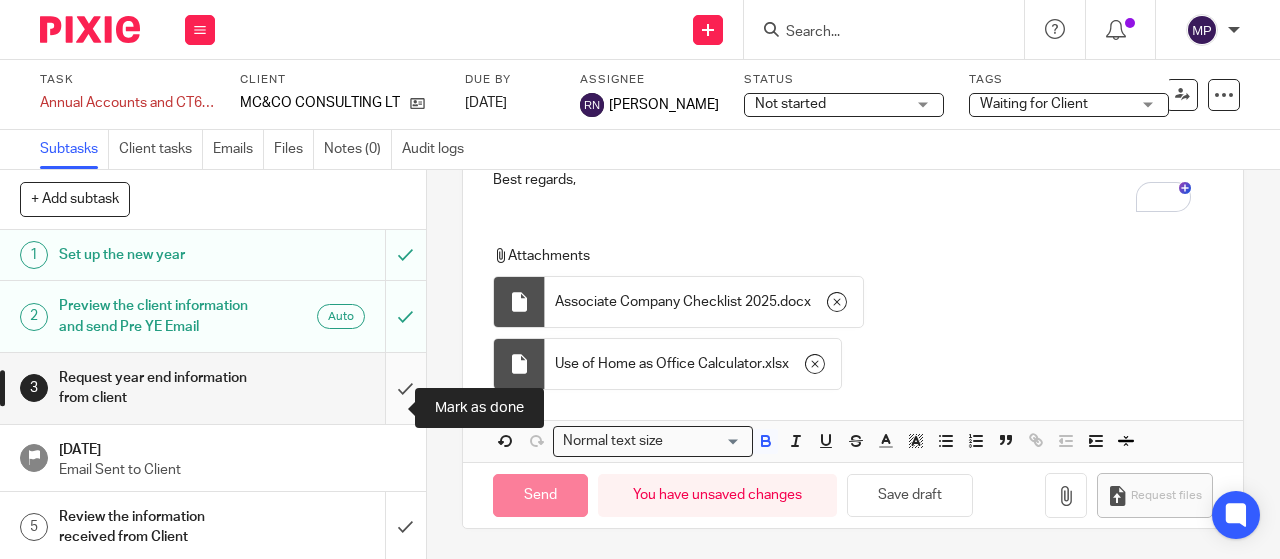 type on "Sent" 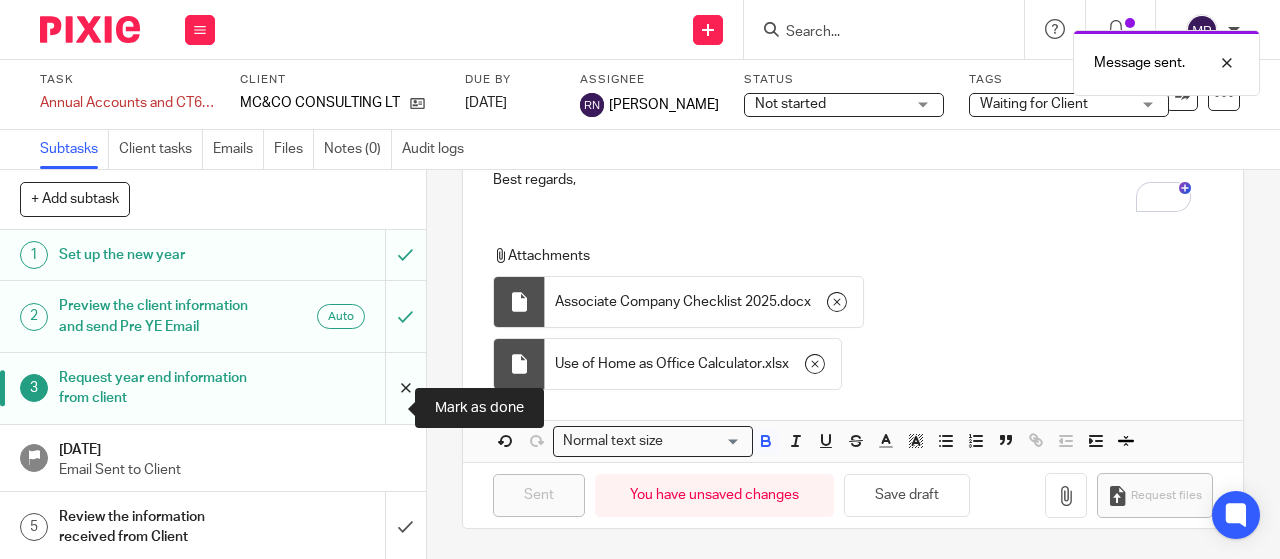click at bounding box center (213, 388) 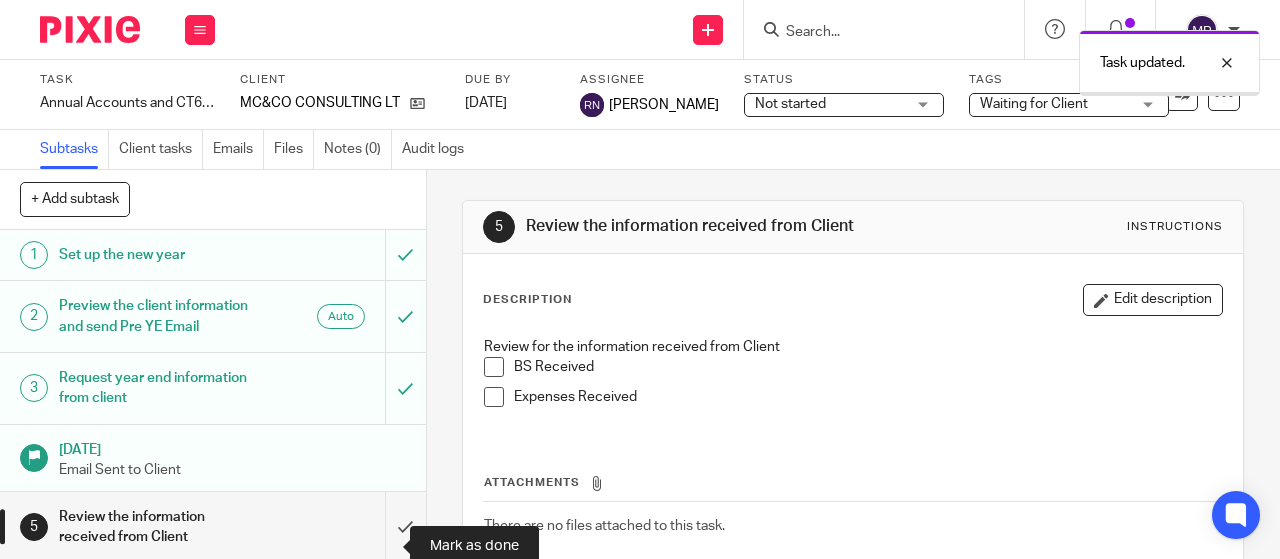 scroll, scrollTop: 0, scrollLeft: 0, axis: both 